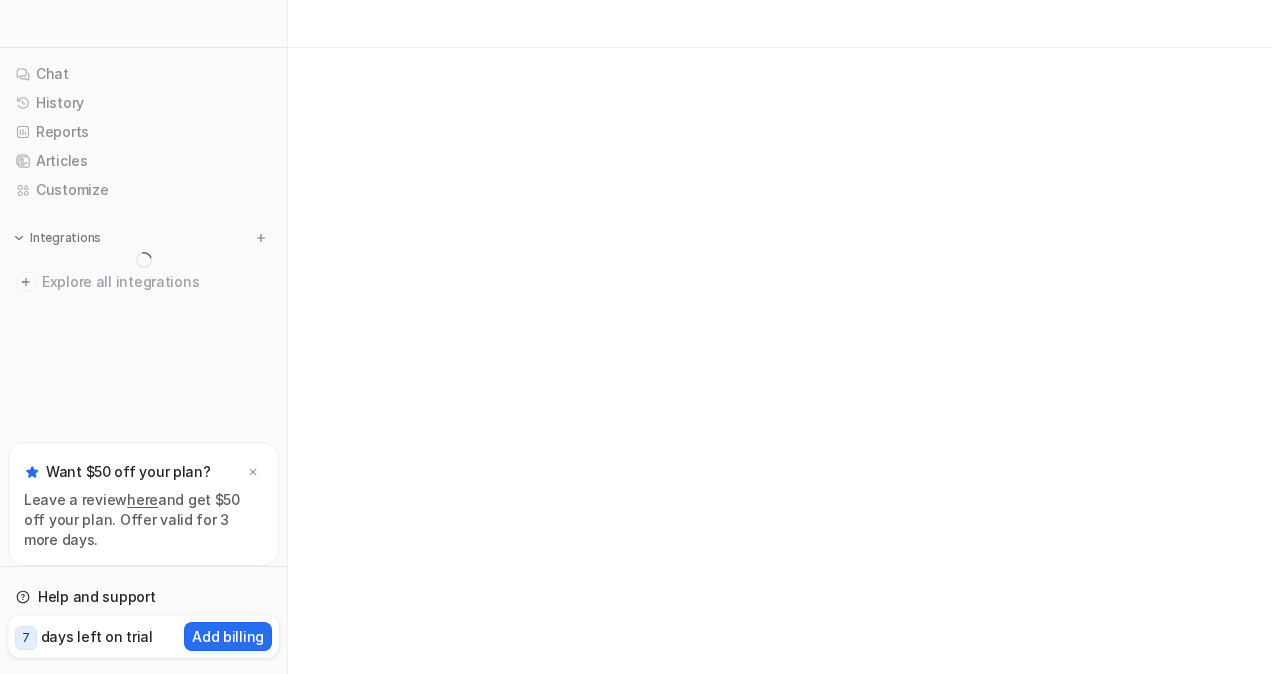 scroll, scrollTop: 0, scrollLeft: 0, axis: both 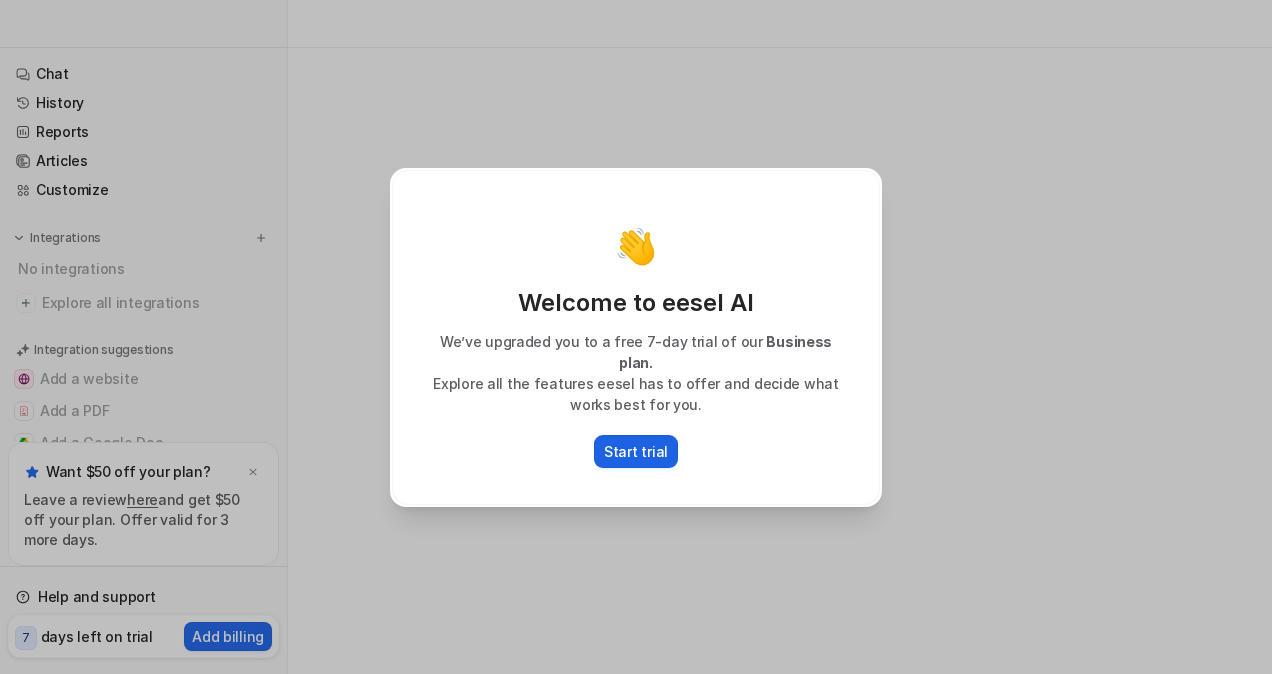 click on "Start trial" at bounding box center (636, 451) 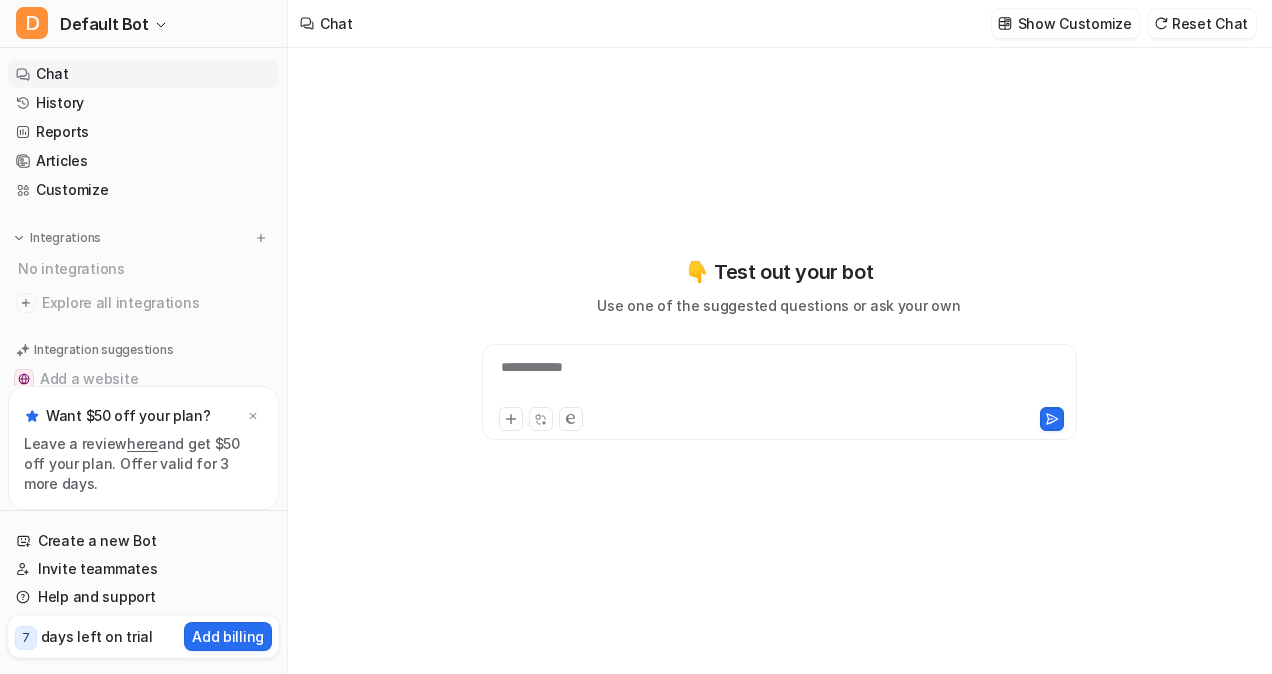 type on "**********" 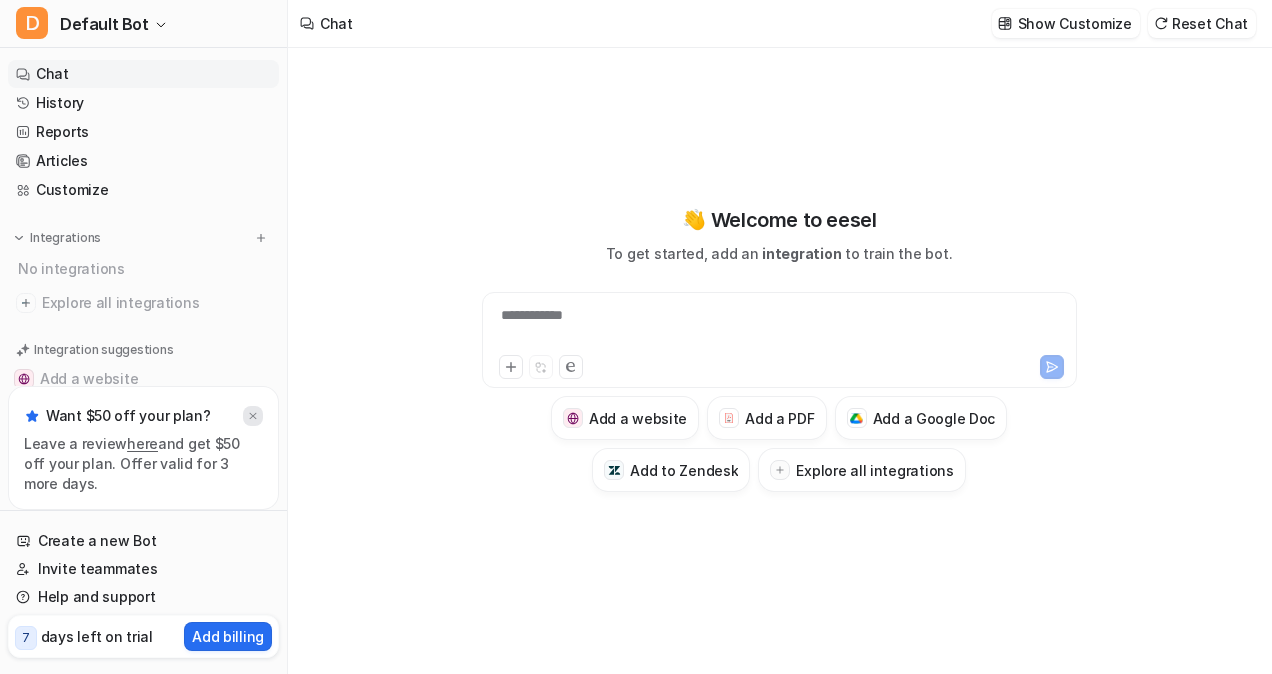 click at bounding box center [253, 416] 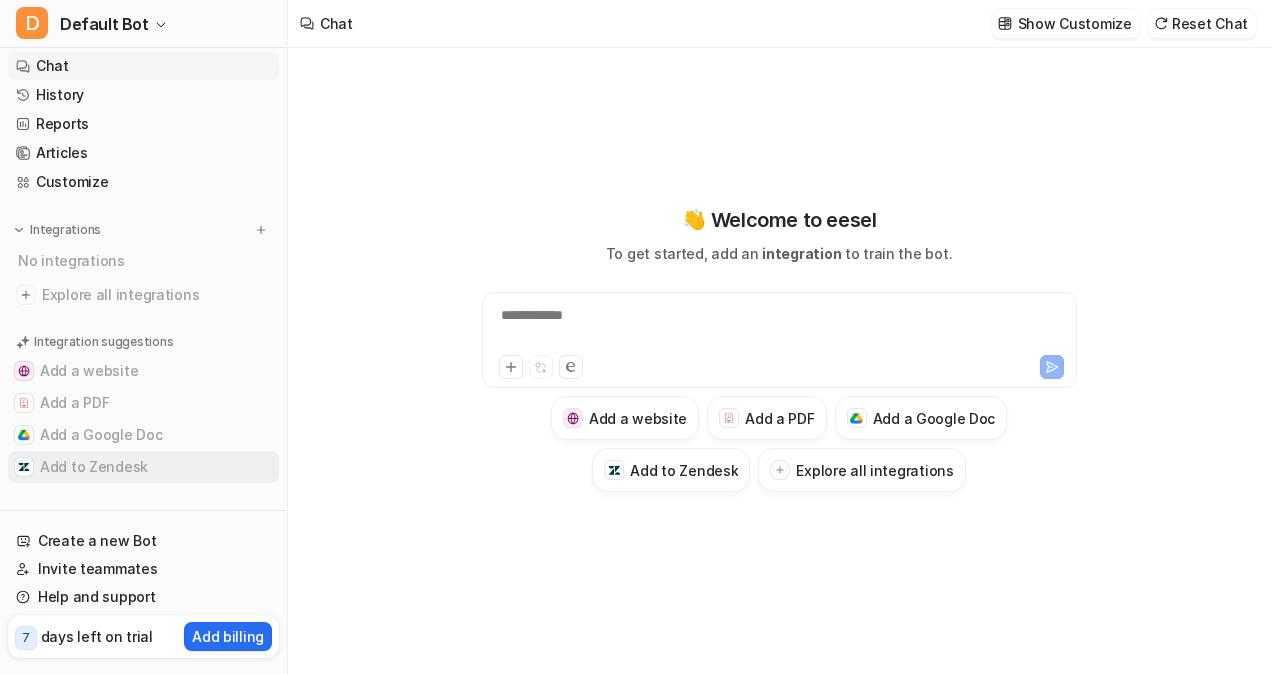 scroll, scrollTop: 12, scrollLeft: 0, axis: vertical 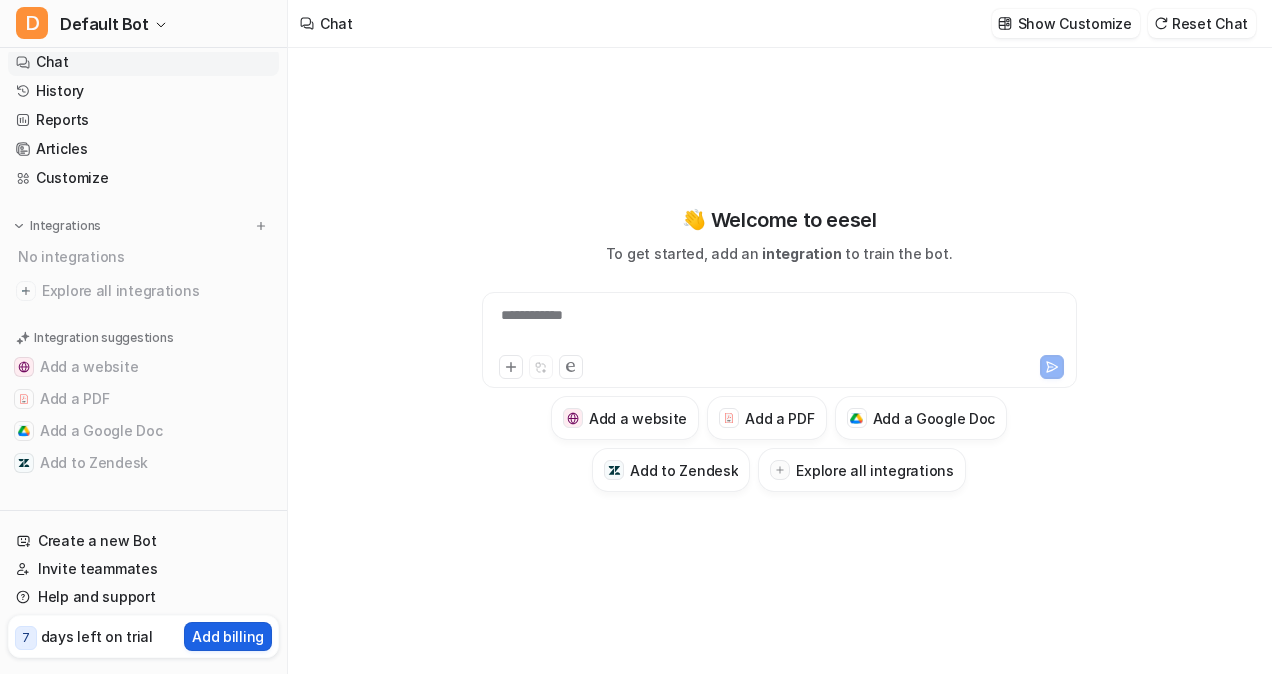 click on "Add billing" at bounding box center [228, 636] 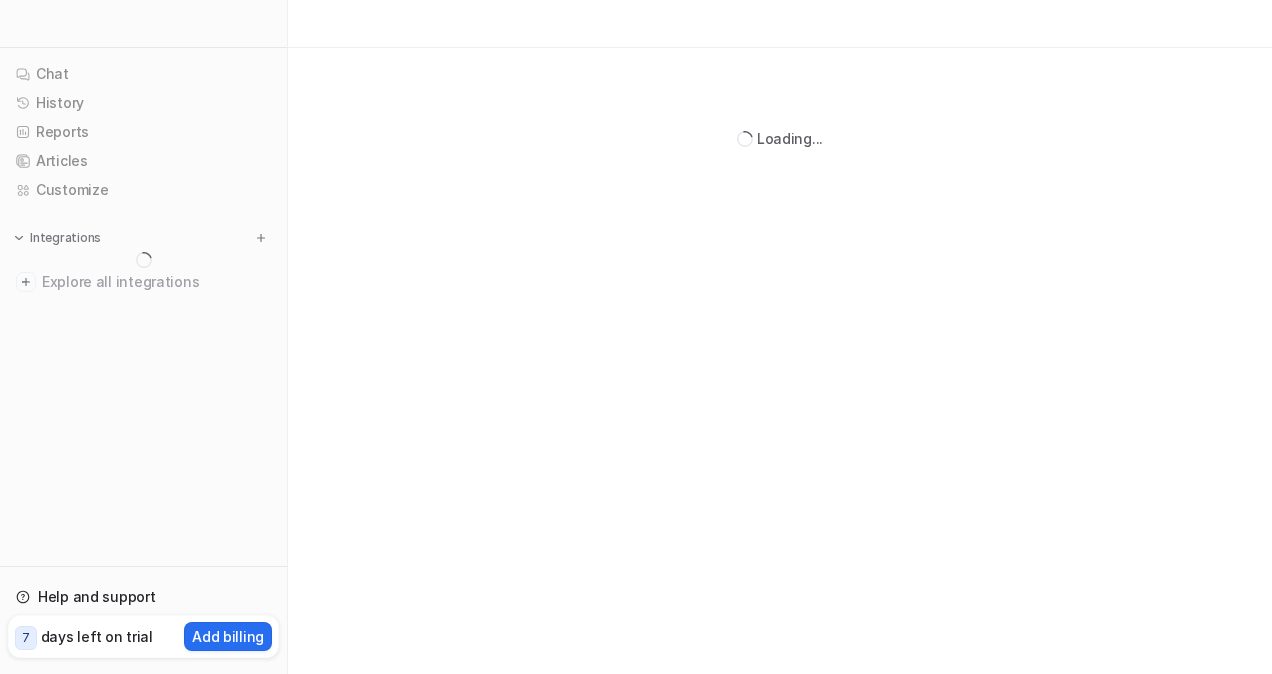 scroll, scrollTop: 0, scrollLeft: 0, axis: both 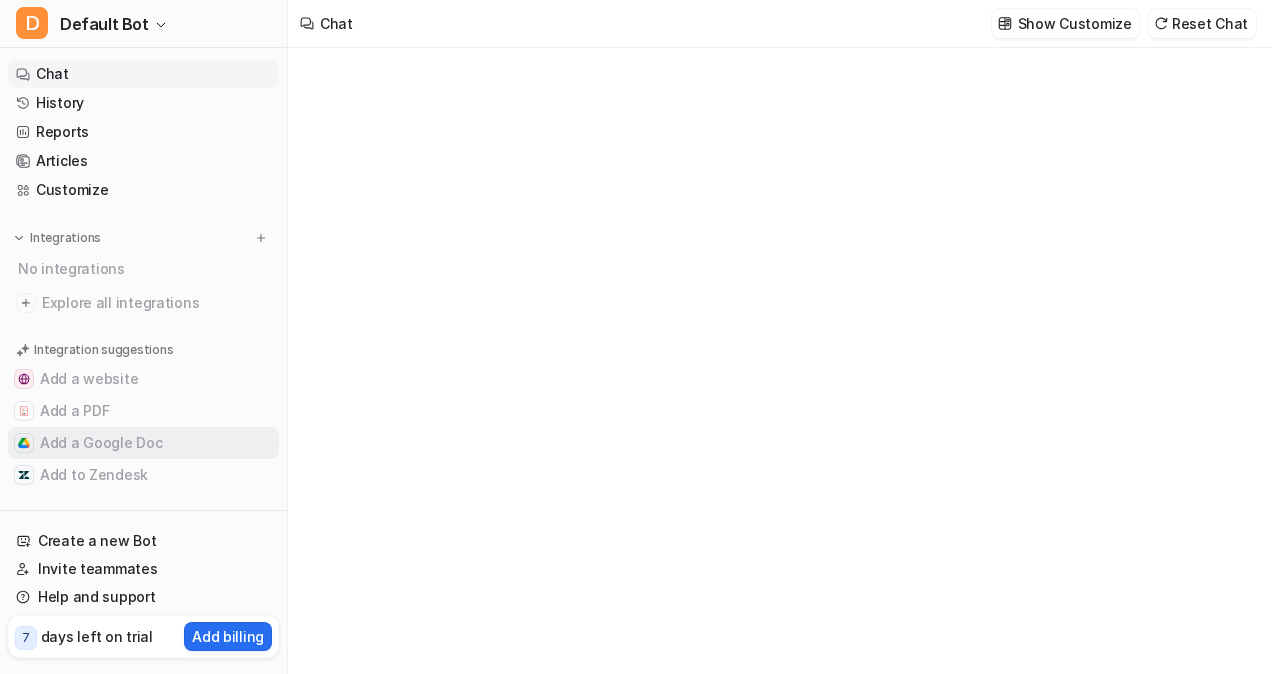 type on "**********" 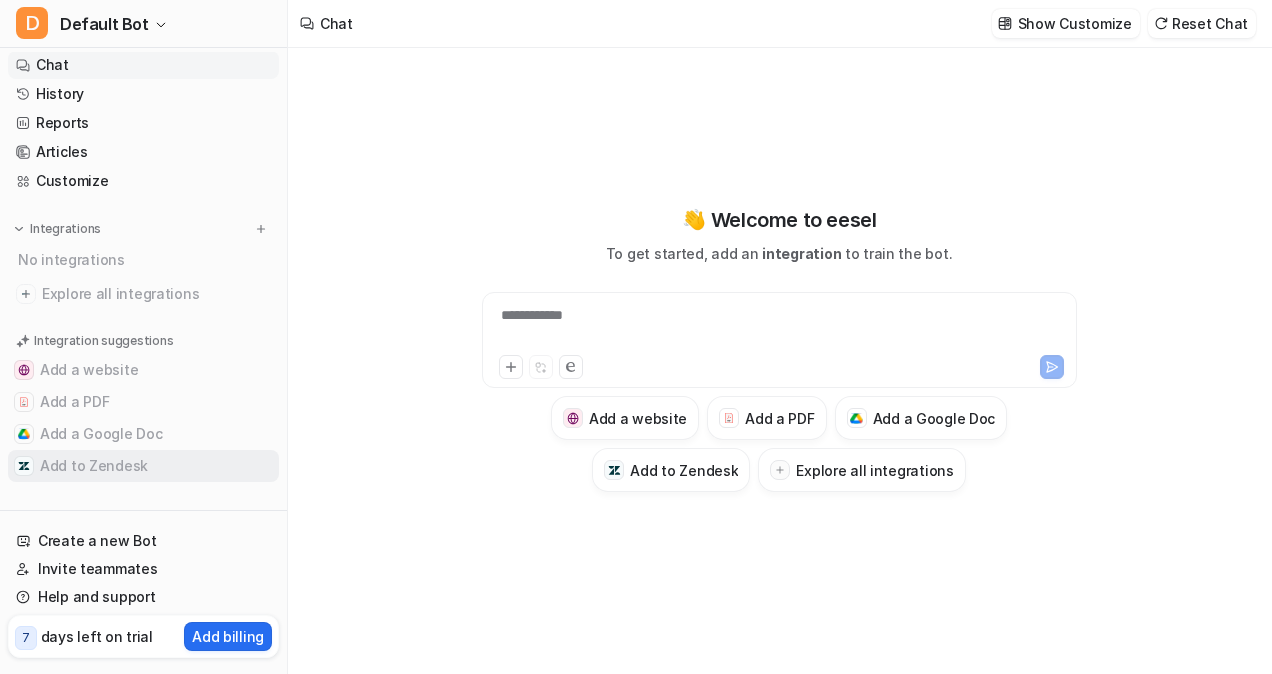 scroll, scrollTop: 12, scrollLeft: 0, axis: vertical 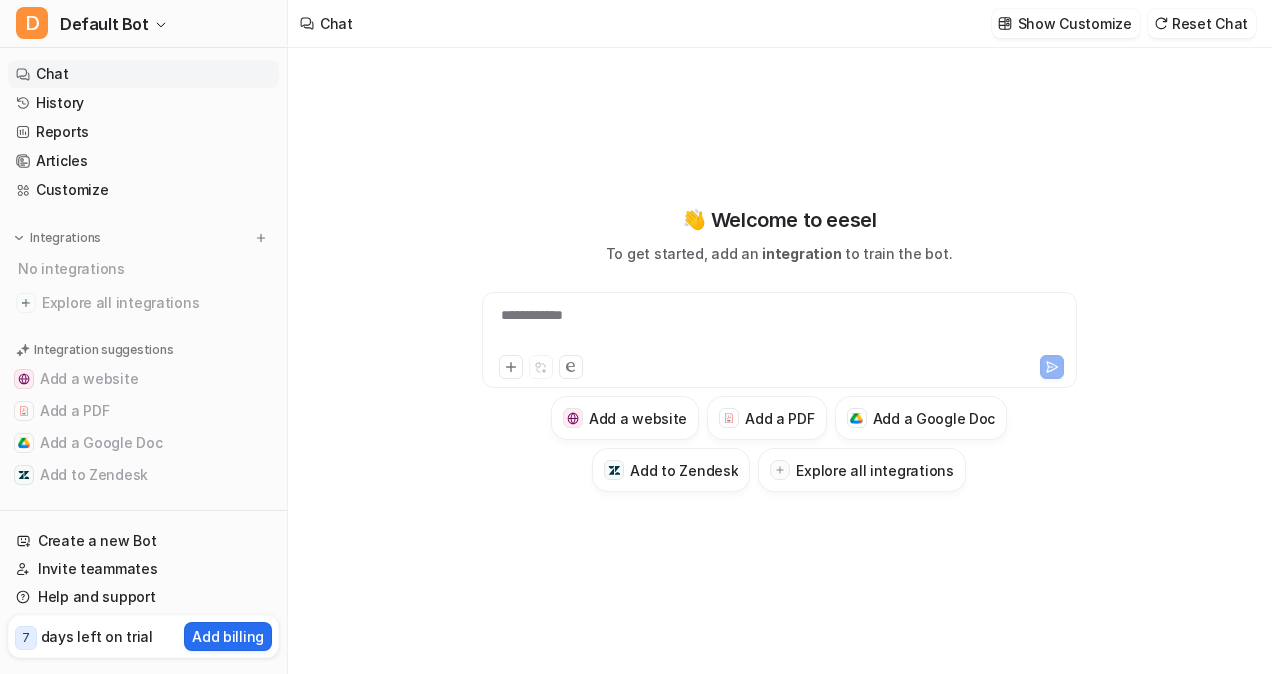 click on "**********" at bounding box center (779, 349) 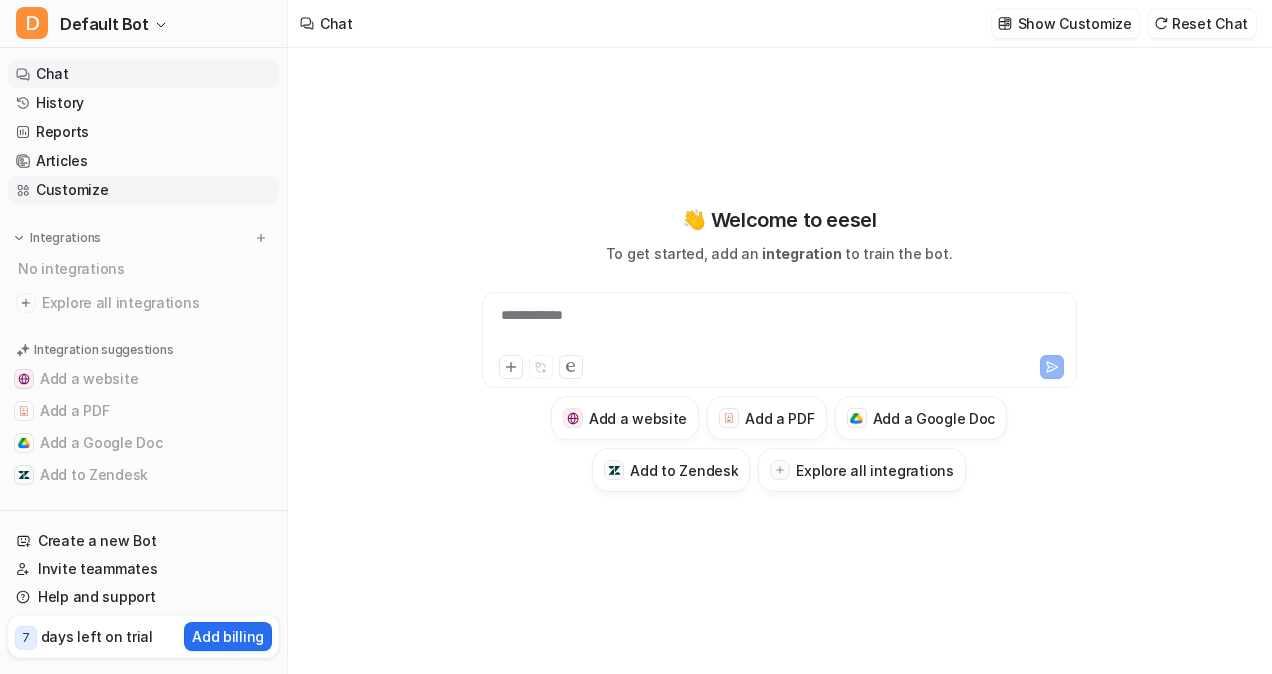 click on "Customize" at bounding box center (143, 190) 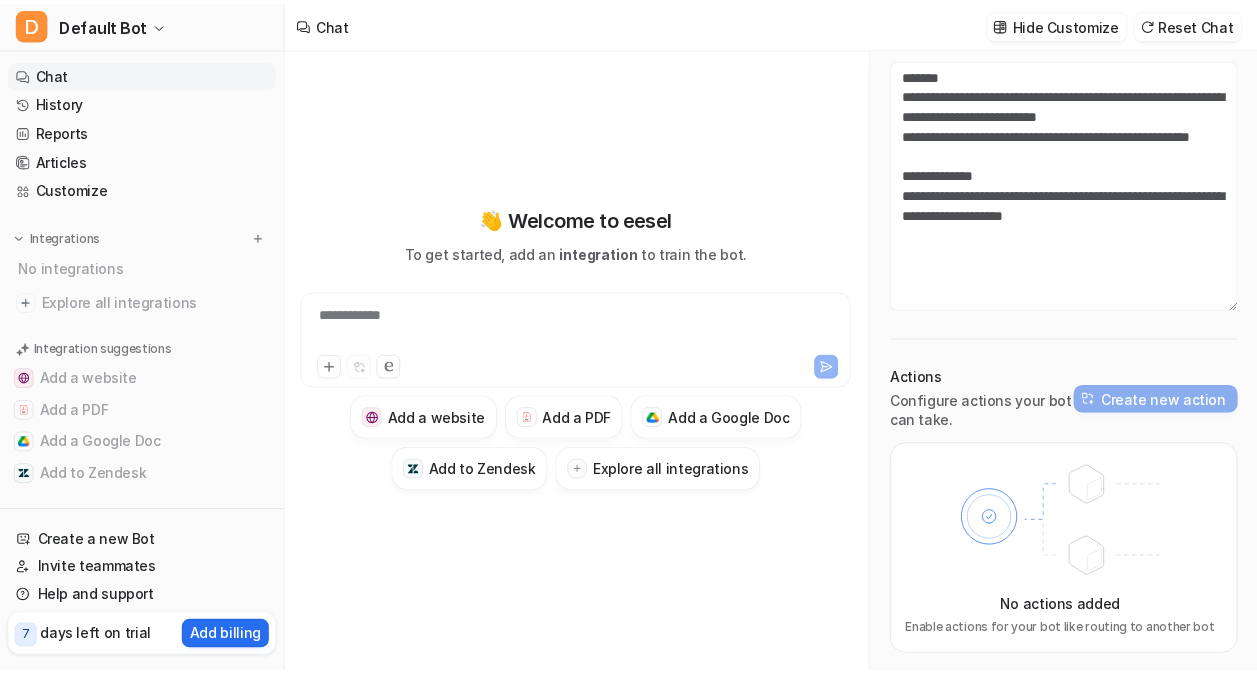 scroll, scrollTop: 0, scrollLeft: 0, axis: both 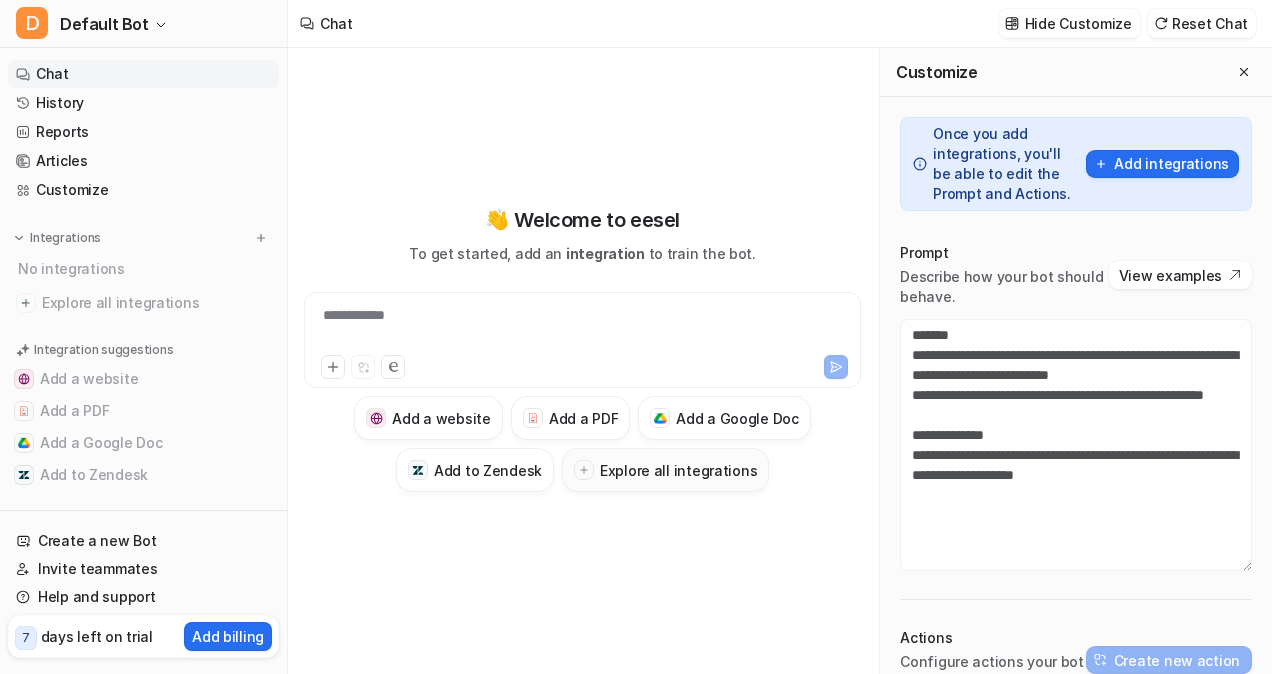 click on "Explore all integrations" at bounding box center [665, 470] 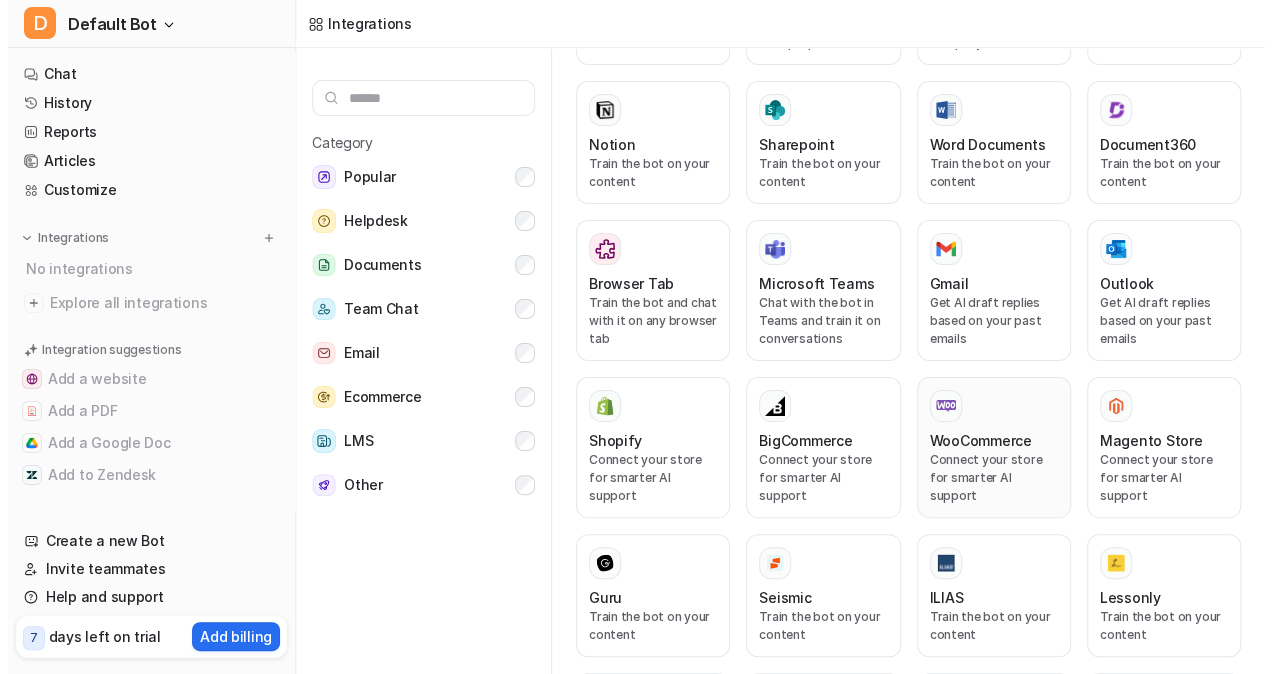 scroll, scrollTop: 1000, scrollLeft: 0, axis: vertical 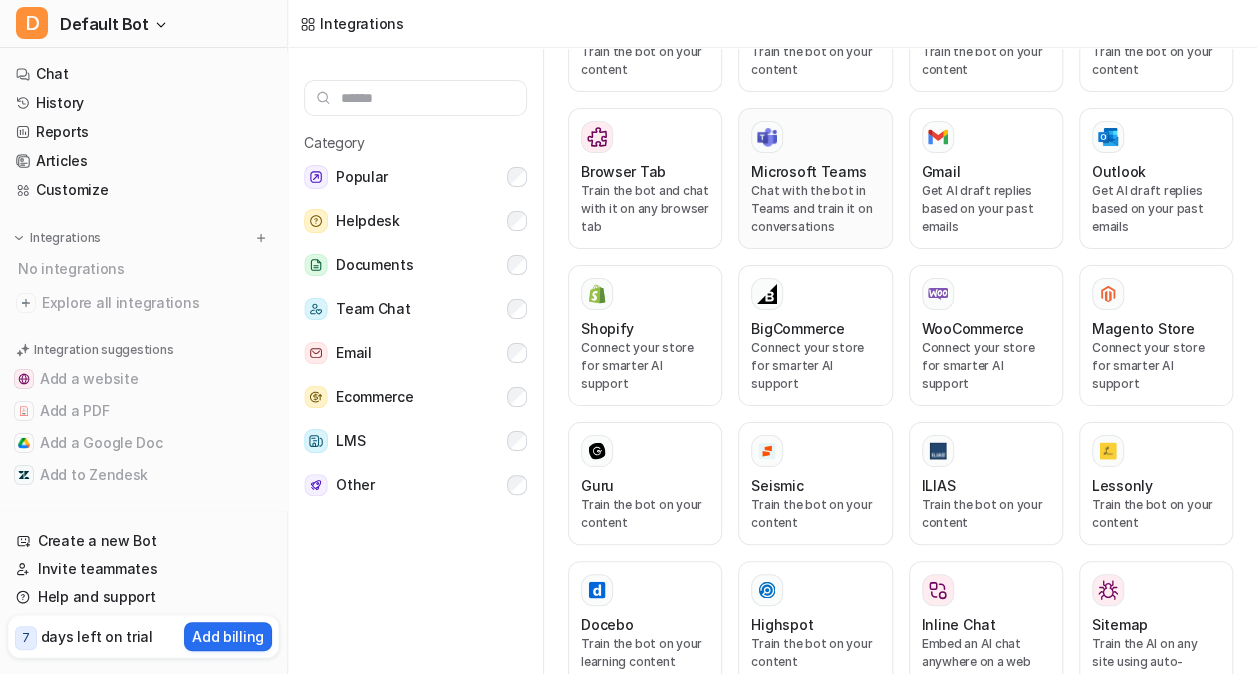 click on "Chat with the bot in Teams and train it on conversations" at bounding box center (815, 209) 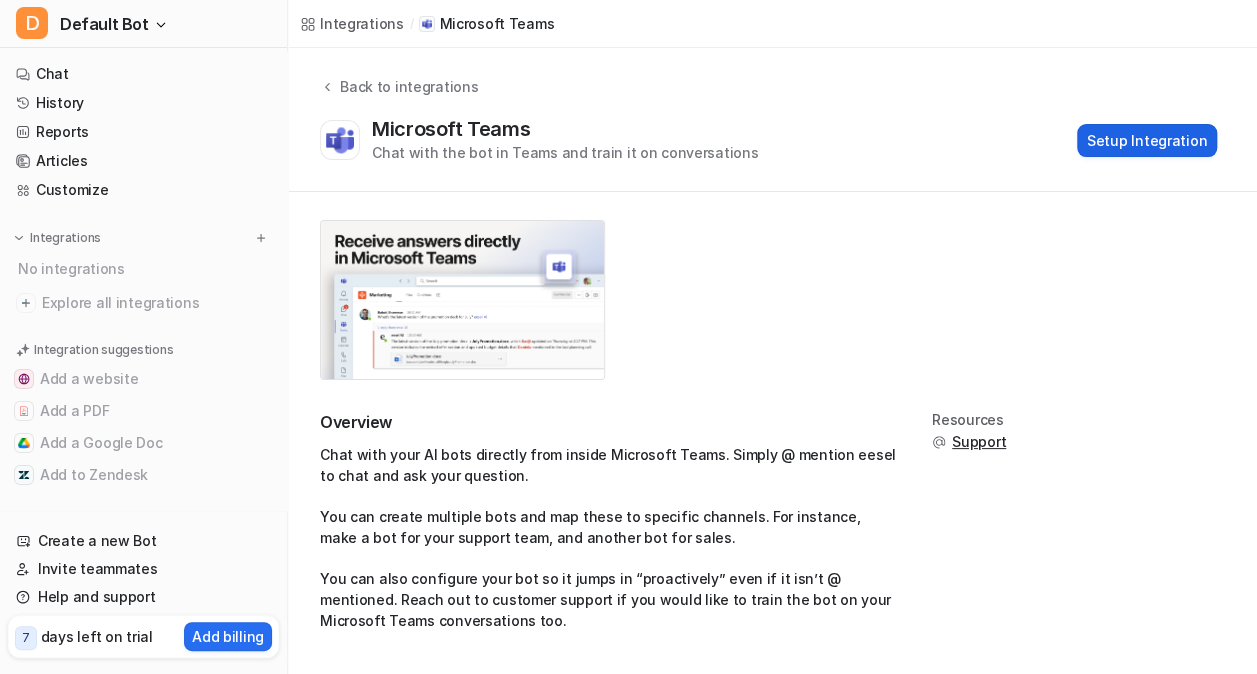 click on "Setup Integration" at bounding box center [1147, 140] 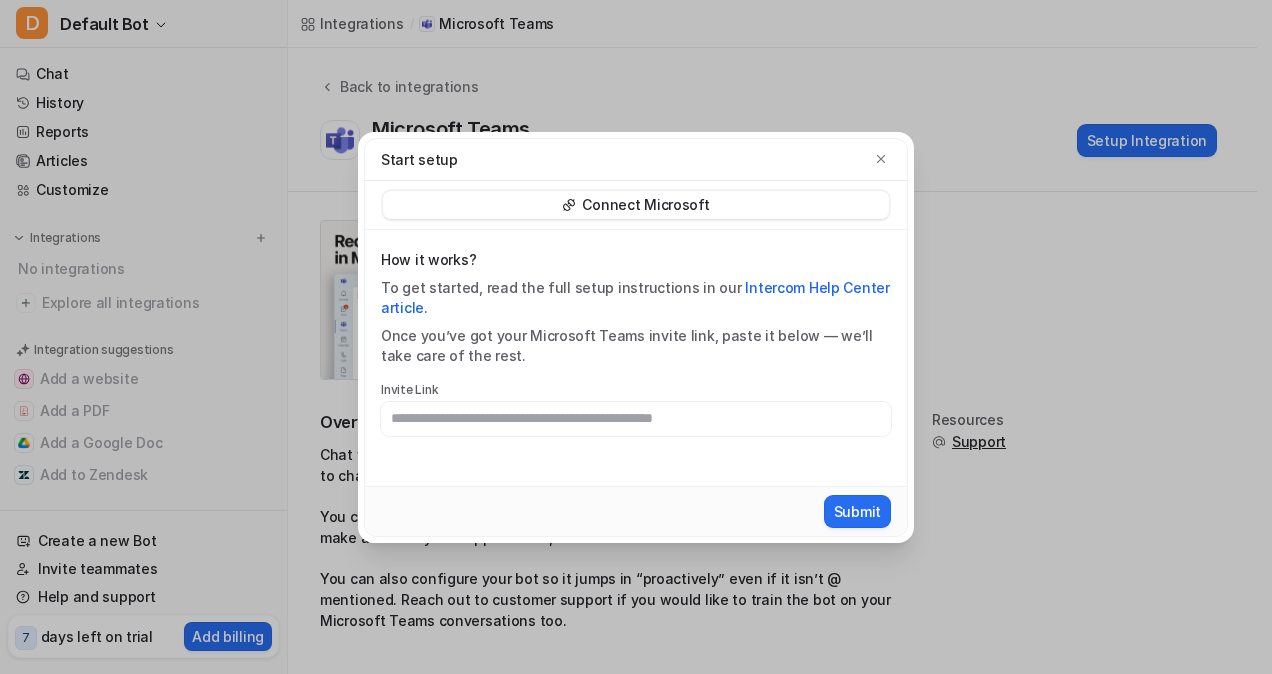 click at bounding box center (636, 419) 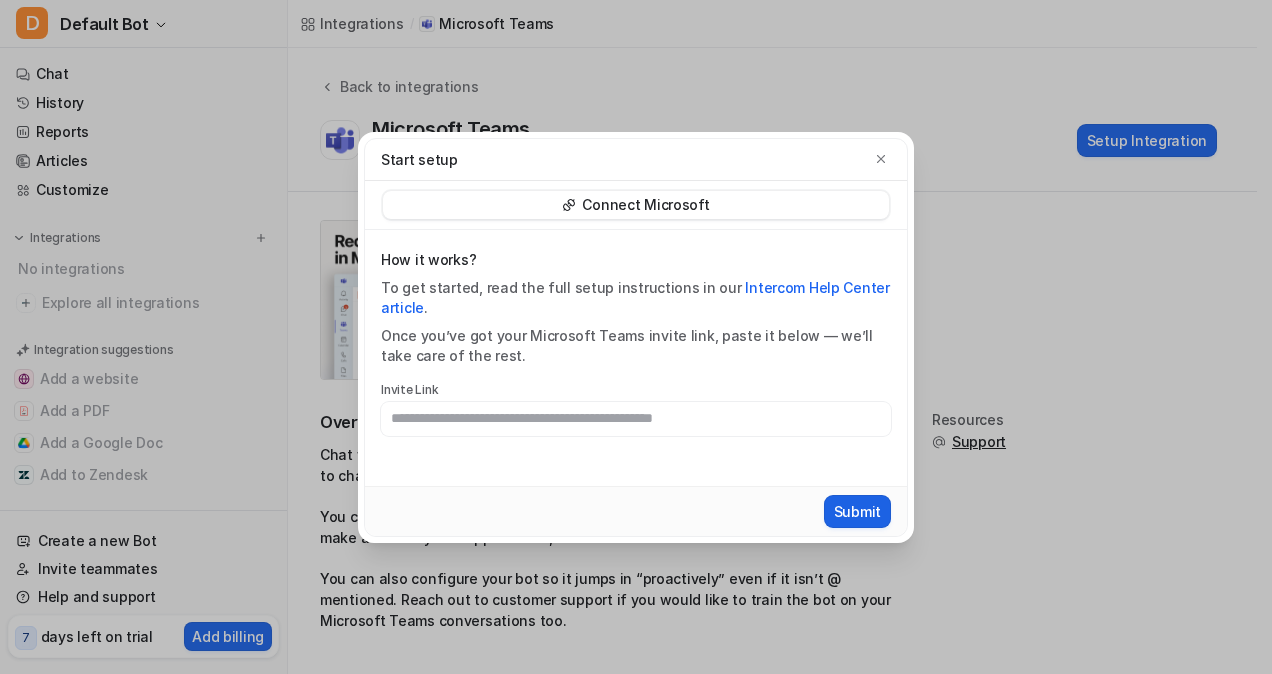 click on "Submit" at bounding box center [857, 511] 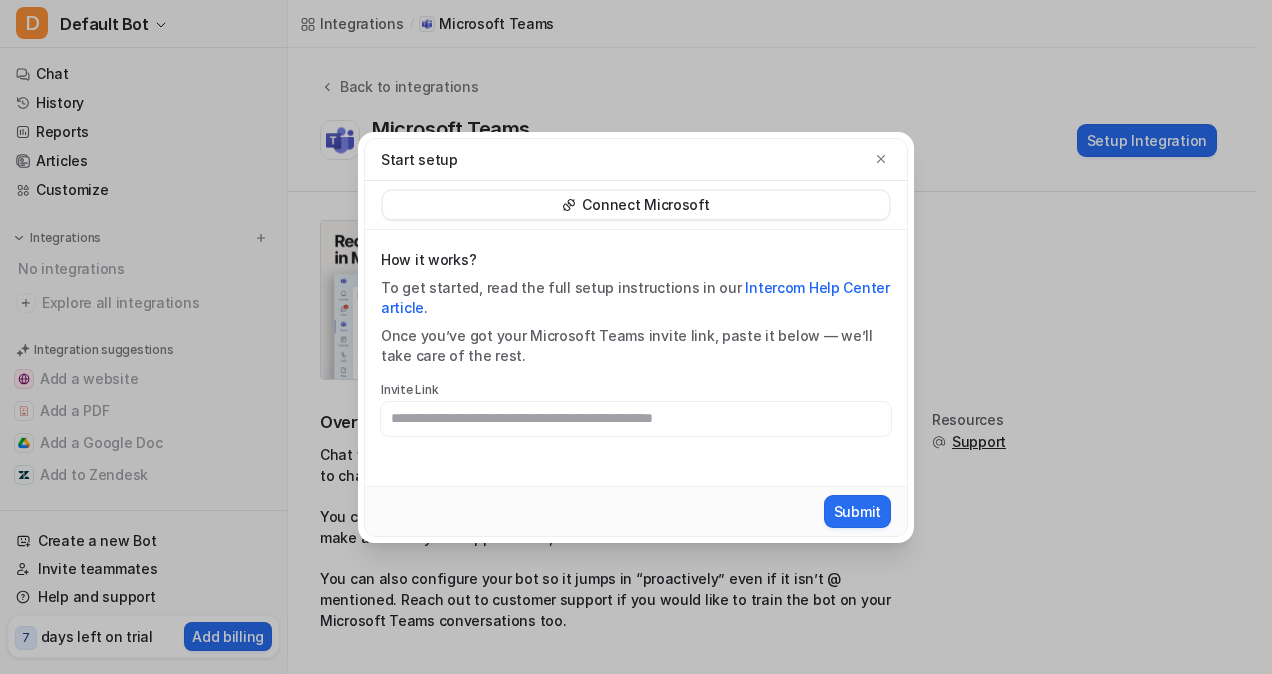 click on "How it works? To get started, read the full setup instructions in our   Intercom Help Center article . Once you’ve got your Microsoft Teams invite link, paste it below — we’ll take care of the rest. Invite Link" at bounding box center (636, 358) 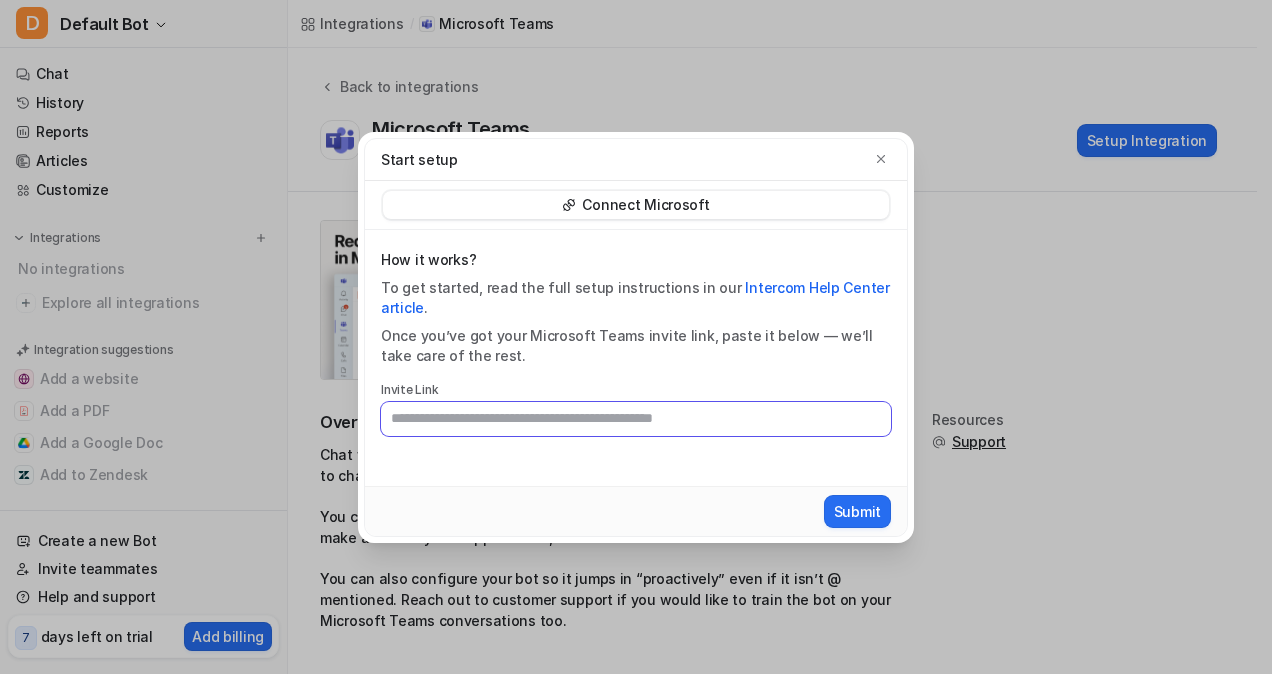 click at bounding box center (636, 419) 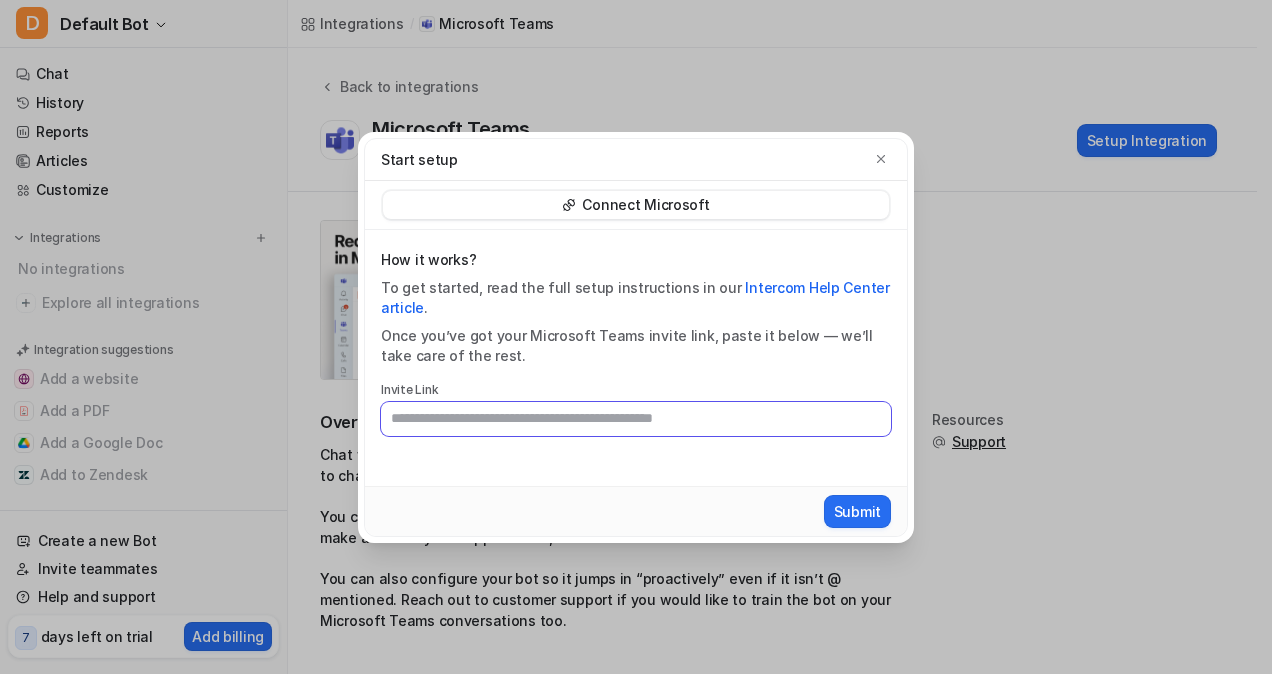 click at bounding box center [636, 419] 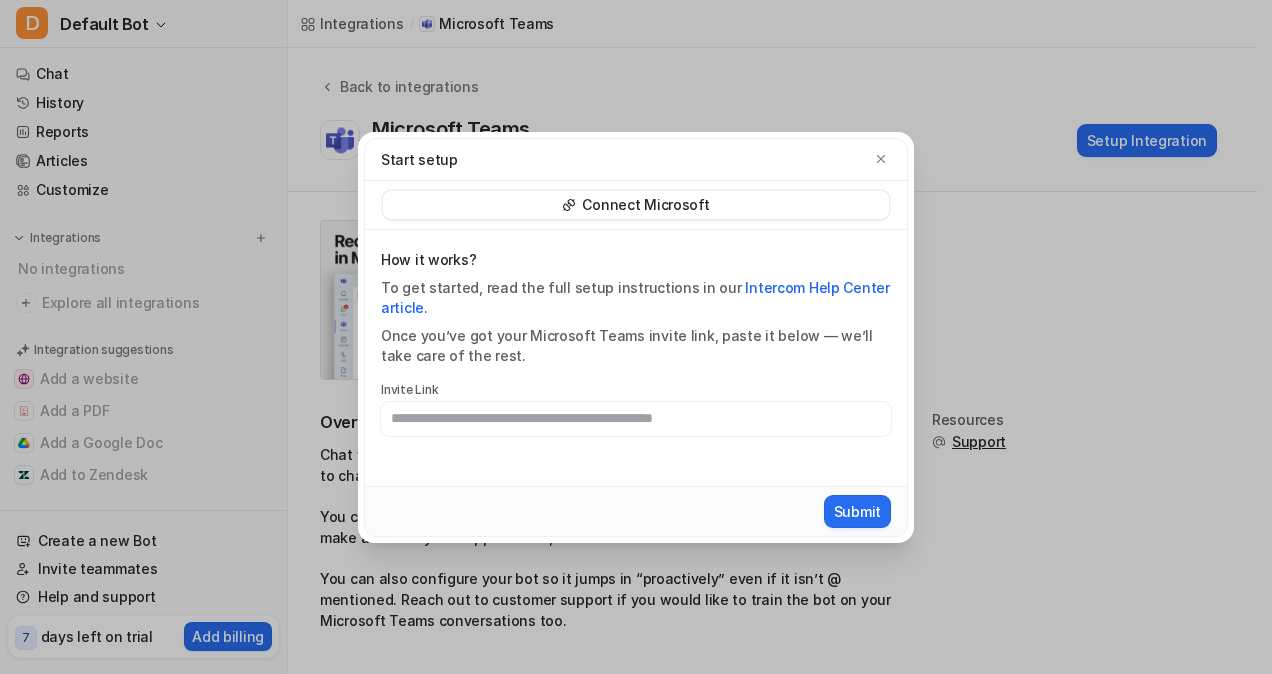 click on "Start setup Connect Microsoft How it works? To get started, read the full setup instructions in our   Intercom Help Center article . Once you’ve got your Microsoft Teams invite link, paste it below — we’ll take care of the rest. Invite Link Submit" at bounding box center (636, 337) 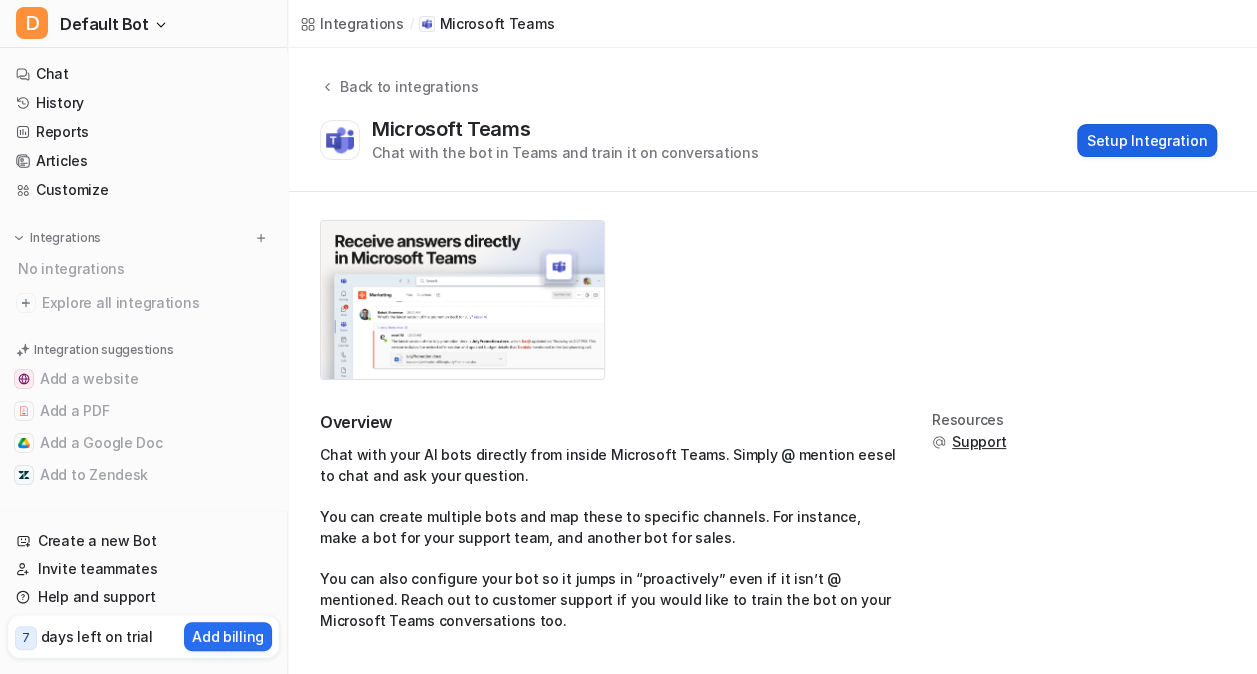 click on "Setup Integration" at bounding box center (1147, 140) 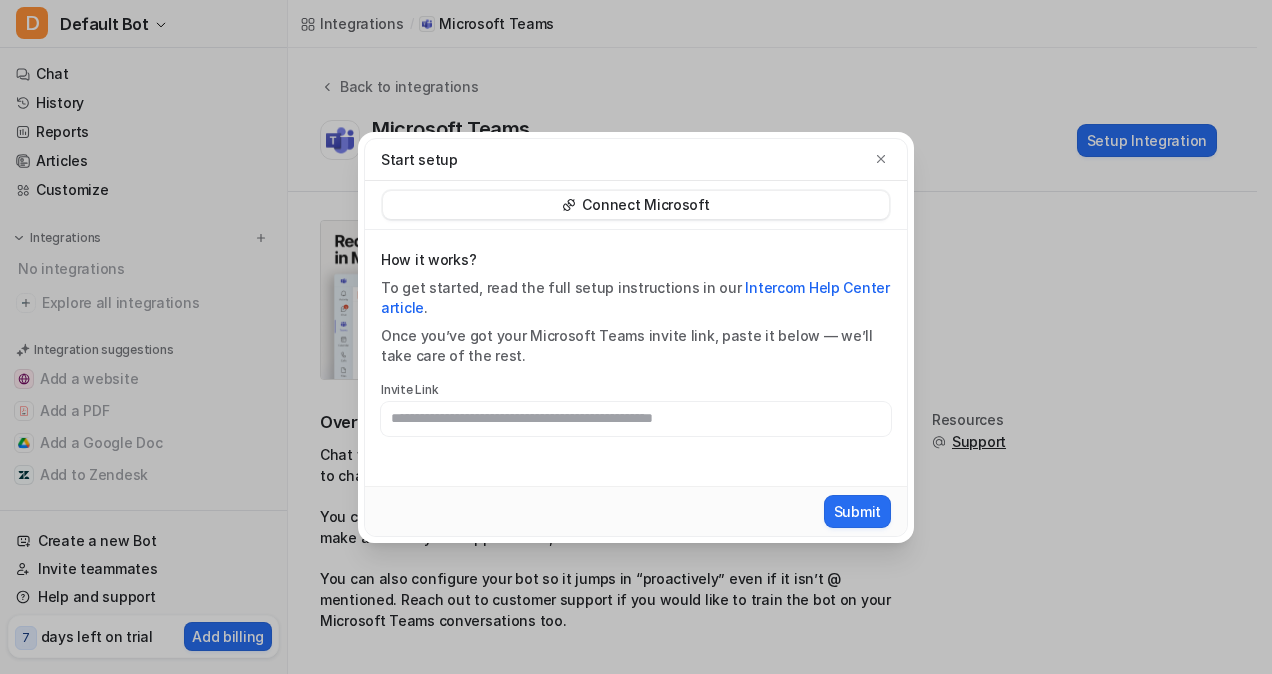 click at bounding box center [636, 419] 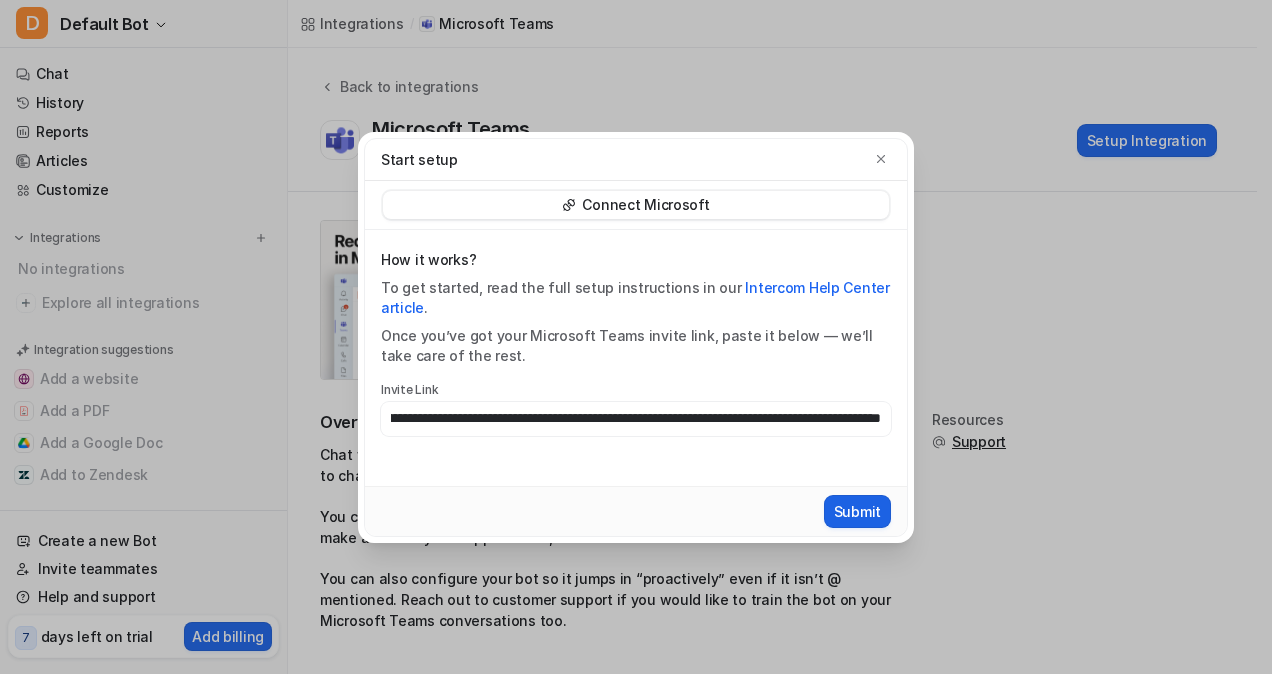 type on "**********" 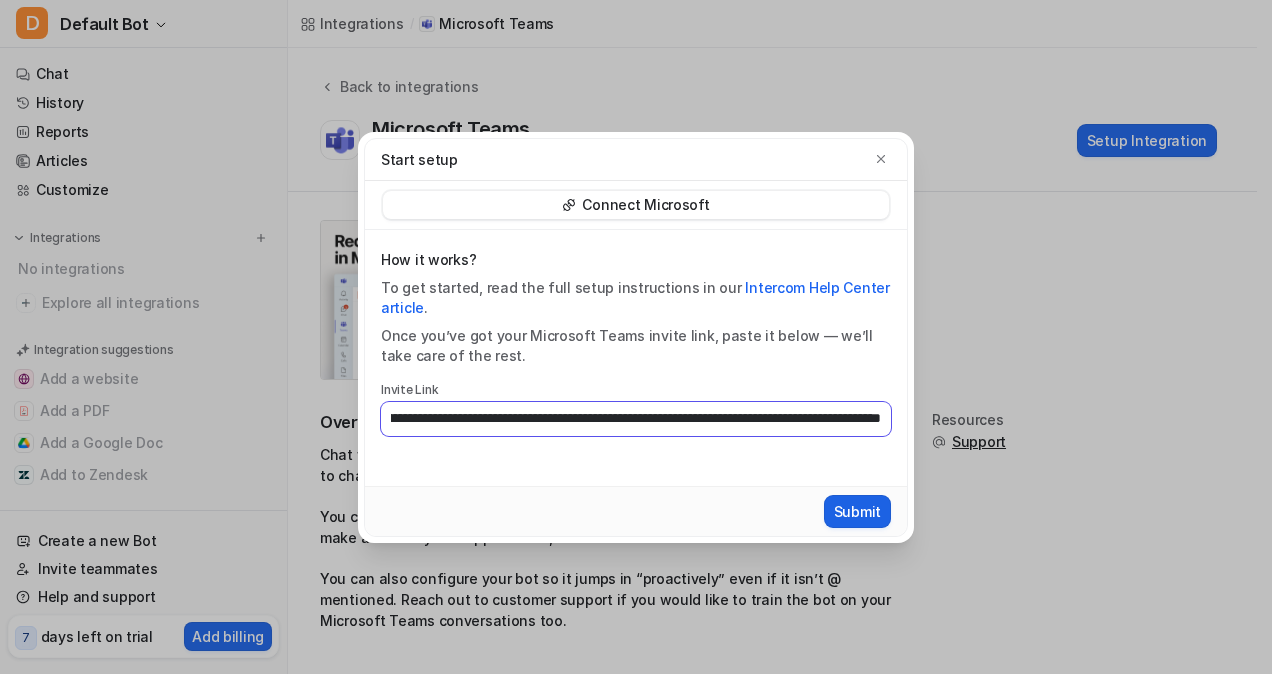 scroll, scrollTop: 0, scrollLeft: 3354, axis: horizontal 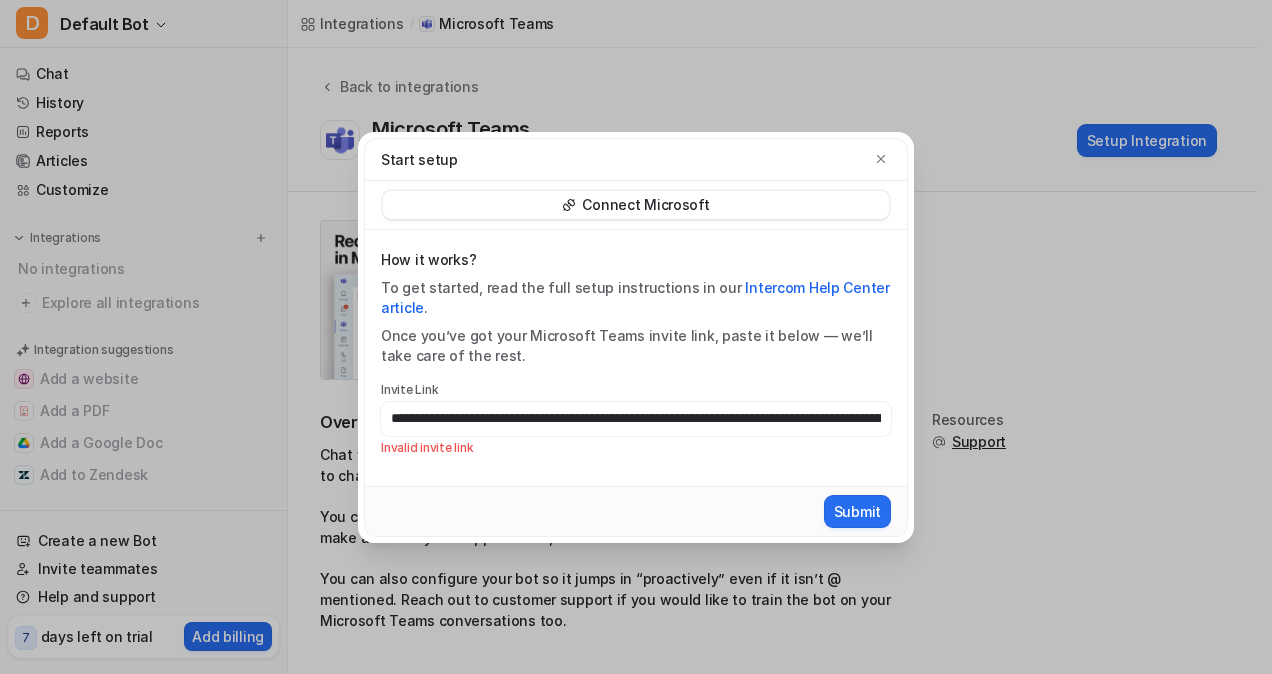 click on "**********" at bounding box center [636, 419] 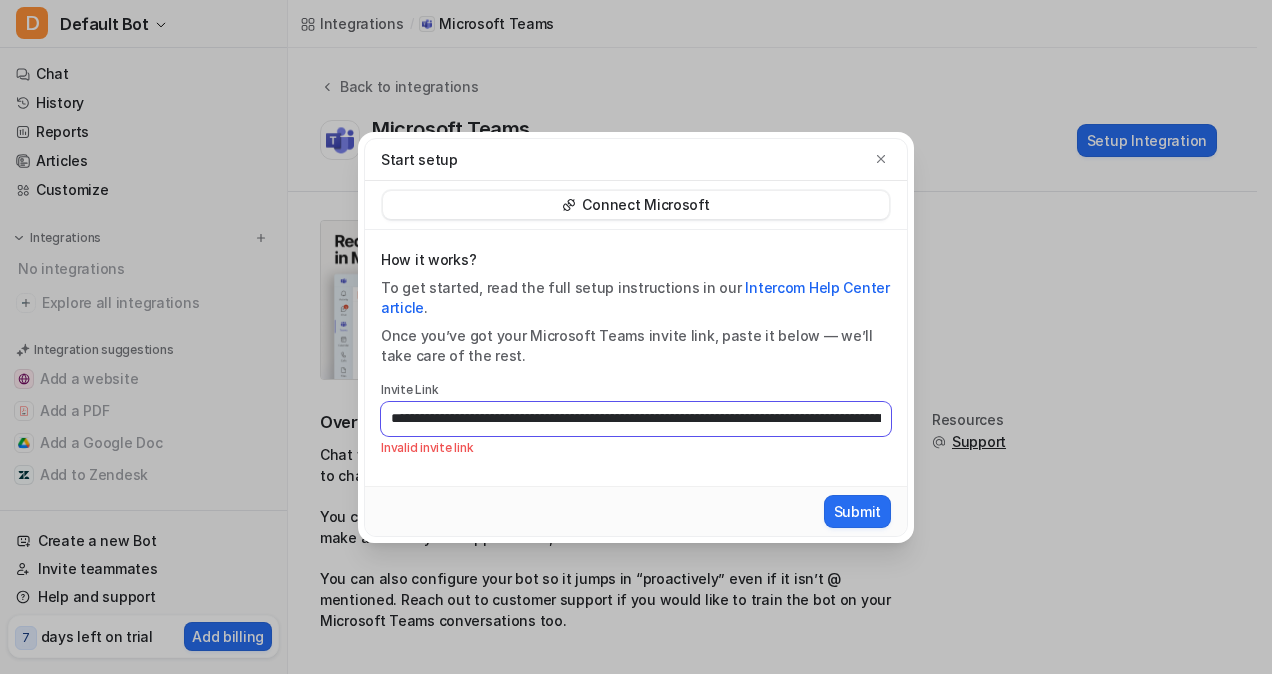 click on "**********" at bounding box center [636, 419] 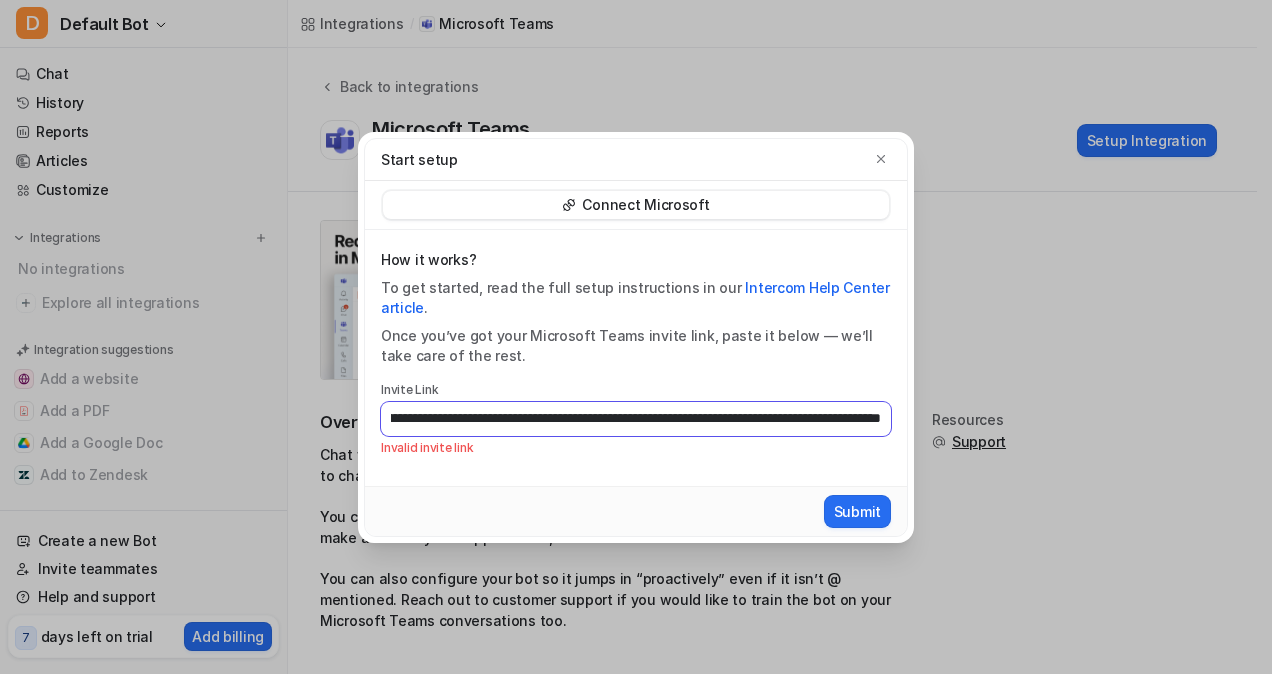 scroll, scrollTop: 0, scrollLeft: 3354, axis: horizontal 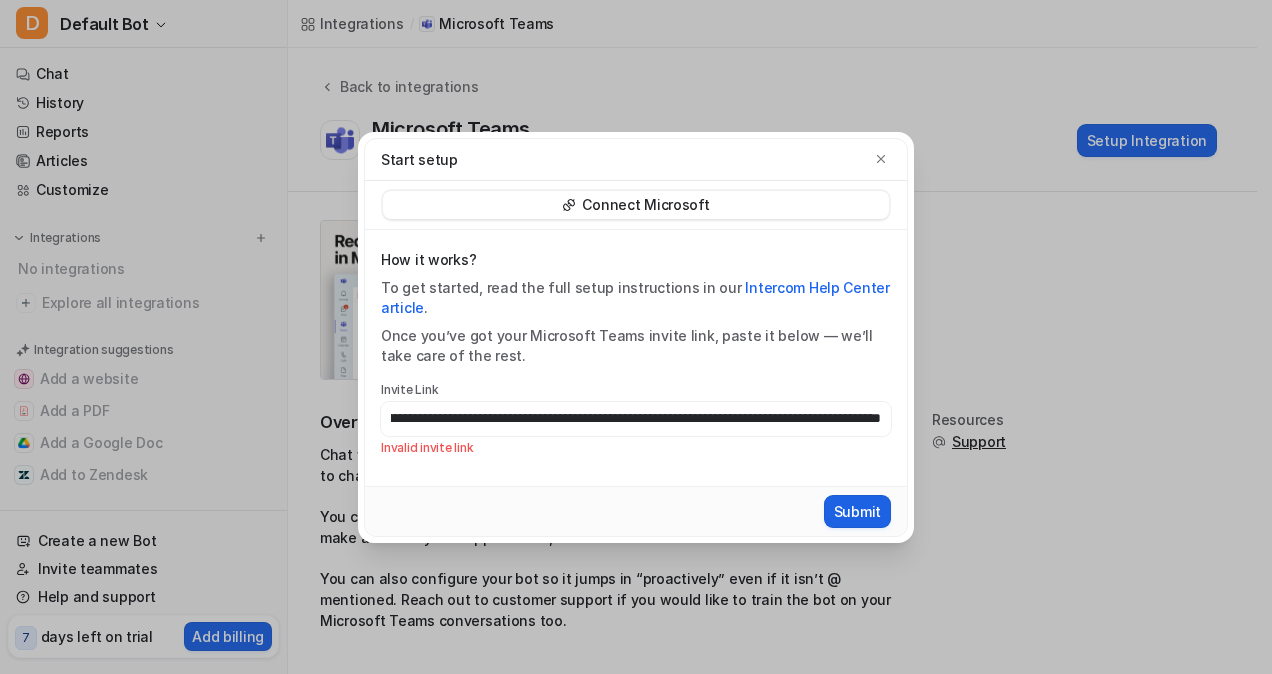 click on "Submit" at bounding box center [857, 511] 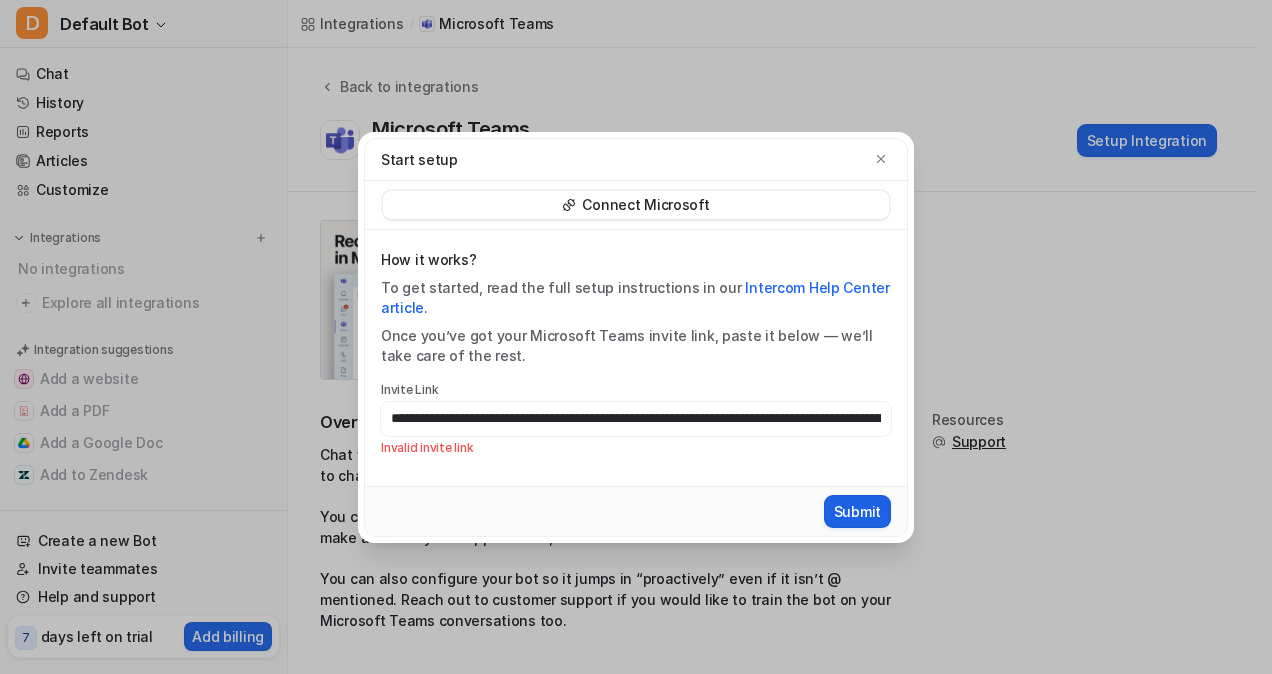 click on "Submit" at bounding box center [857, 511] 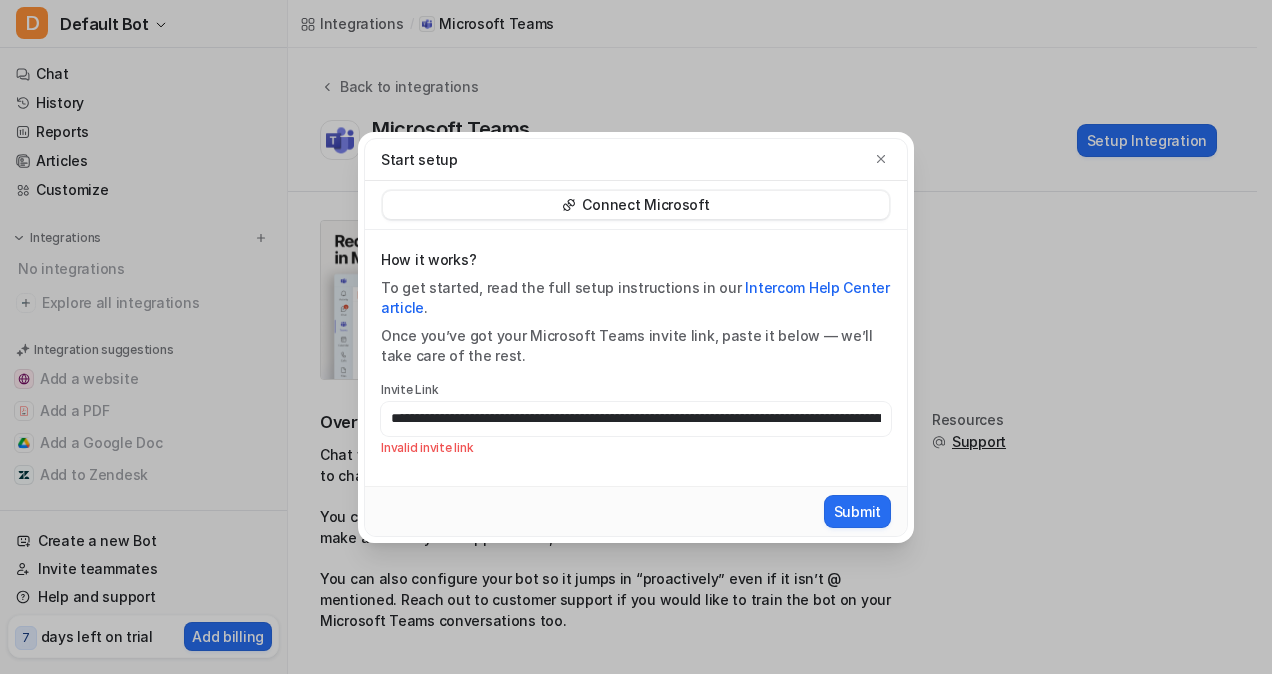 scroll, scrollTop: 0, scrollLeft: 0, axis: both 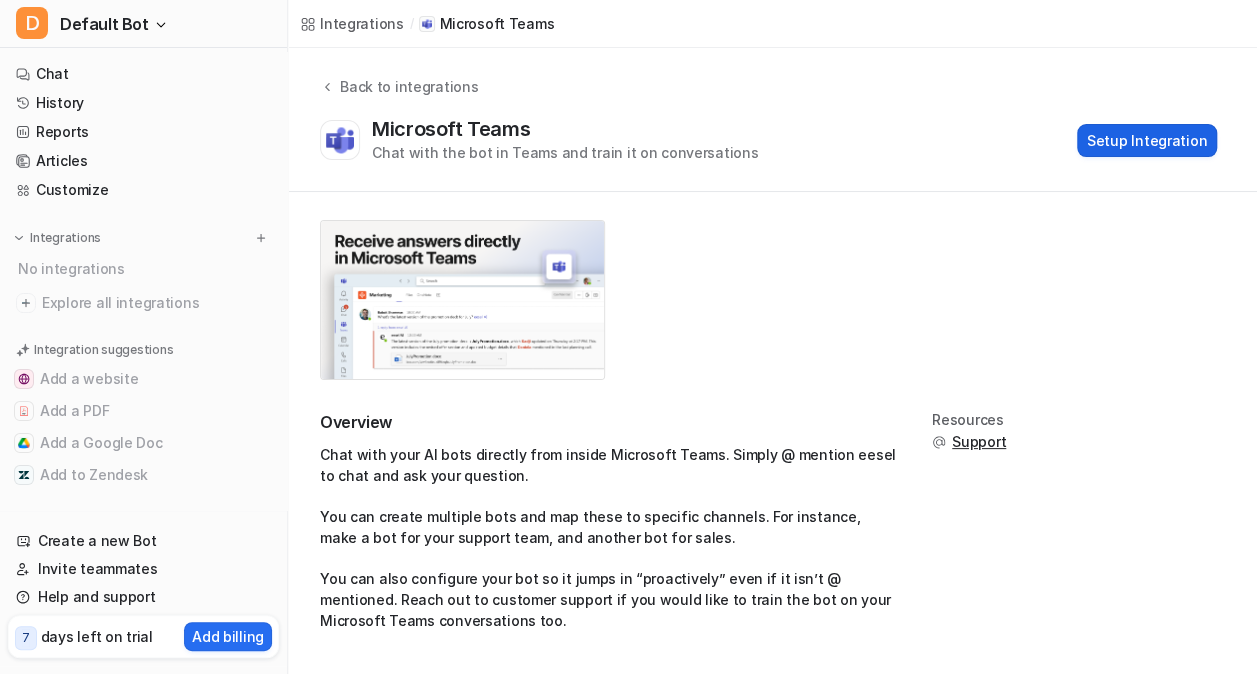 click on "Setup Integration" at bounding box center [1147, 140] 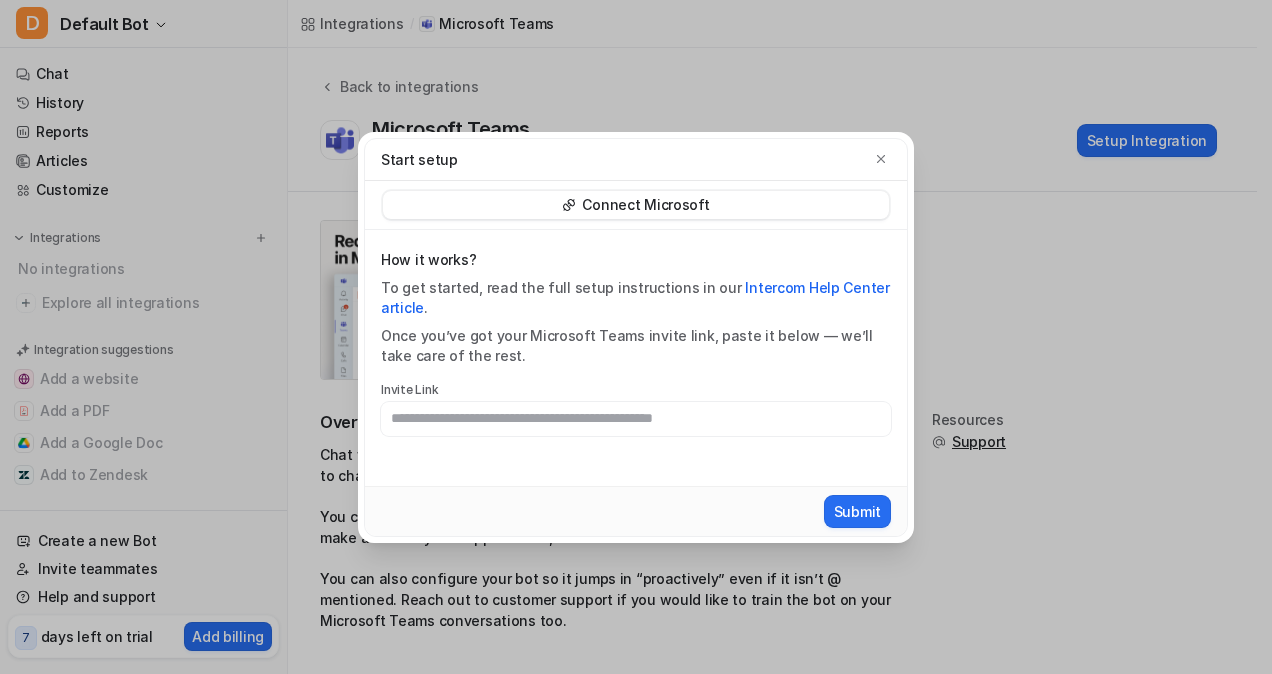 drag, startPoint x: 514, startPoint y: 405, endPoint x: 478, endPoint y: 407, distance: 36.05551 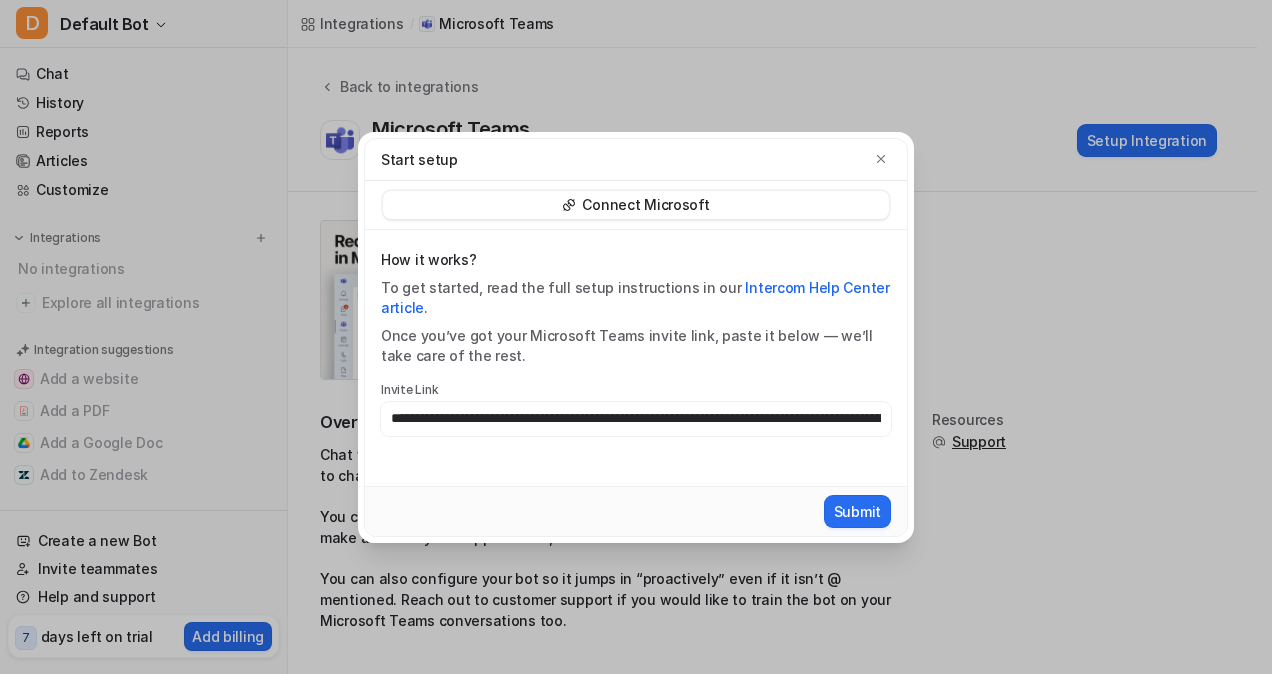 scroll, scrollTop: 0, scrollLeft: 3362, axis: horizontal 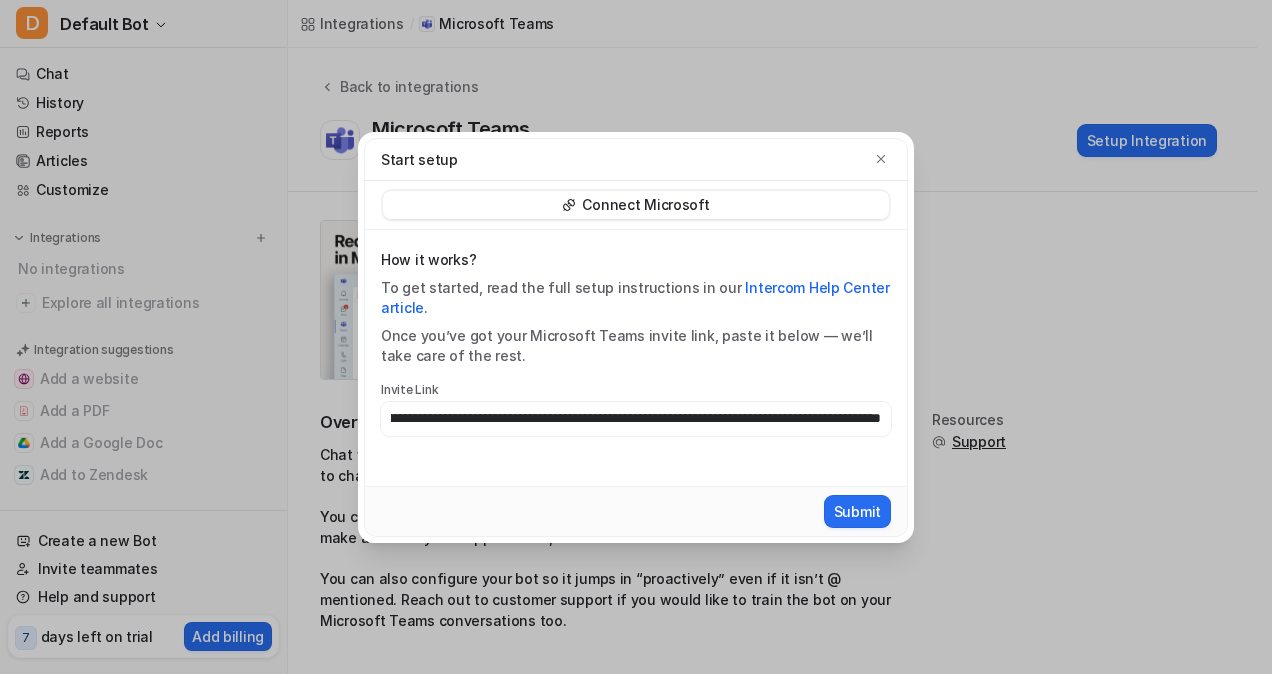 drag, startPoint x: 662, startPoint y: 422, endPoint x: 998, endPoint y: 419, distance: 336.0134 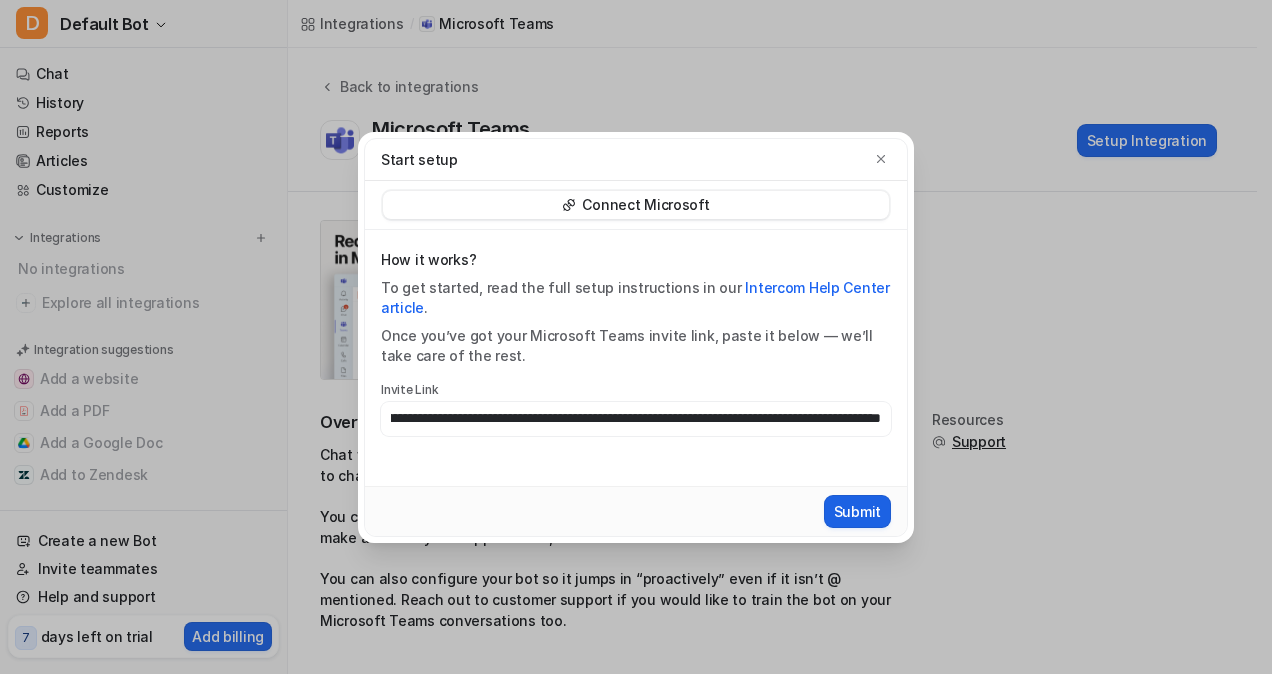 type on "**********" 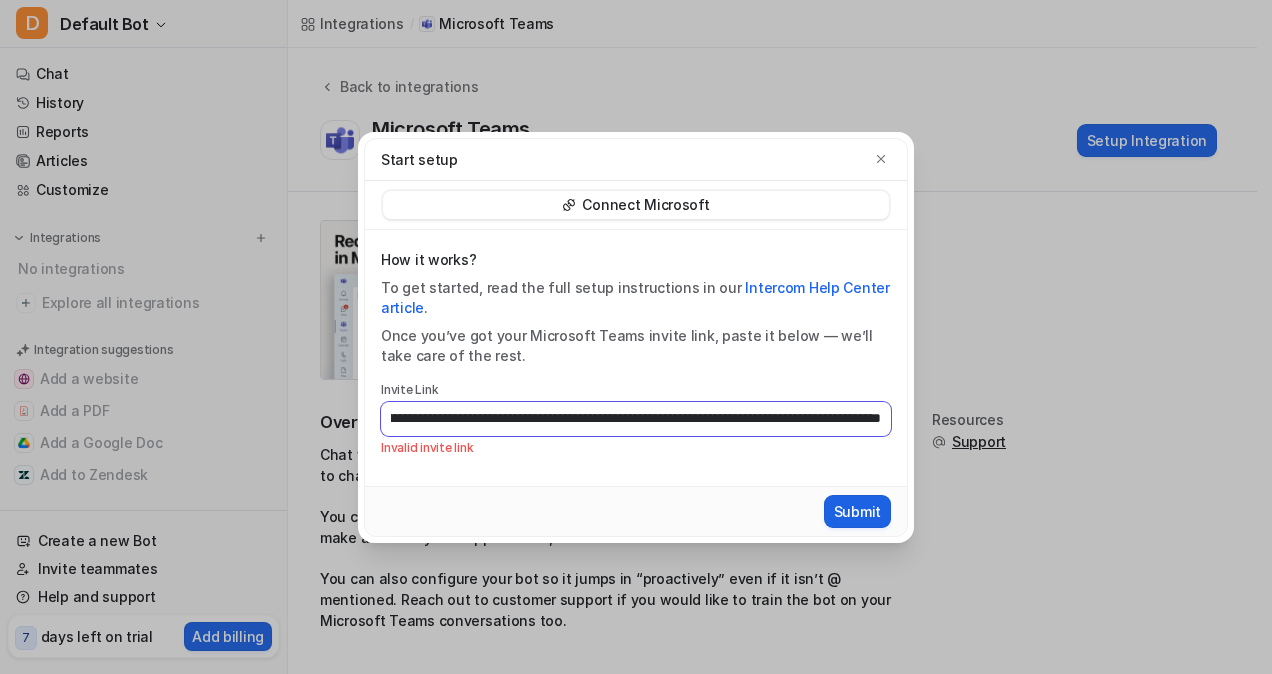 scroll, scrollTop: 0, scrollLeft: 0, axis: both 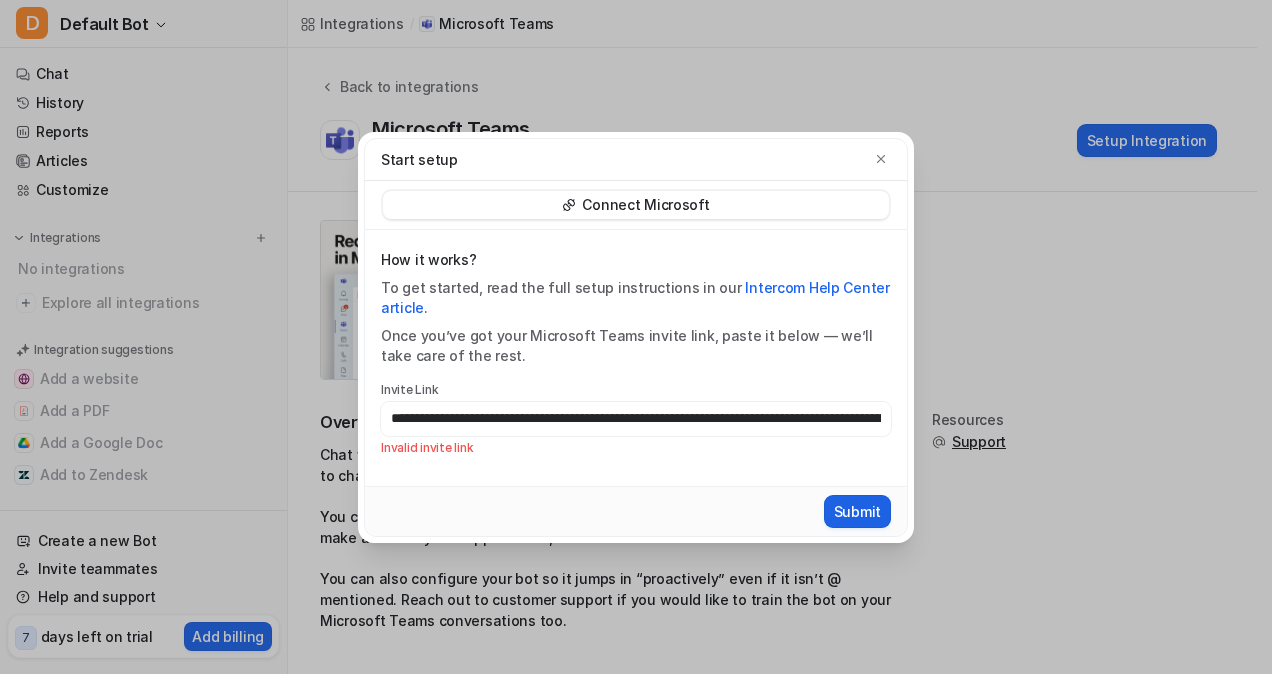 click on "Submit" at bounding box center [857, 511] 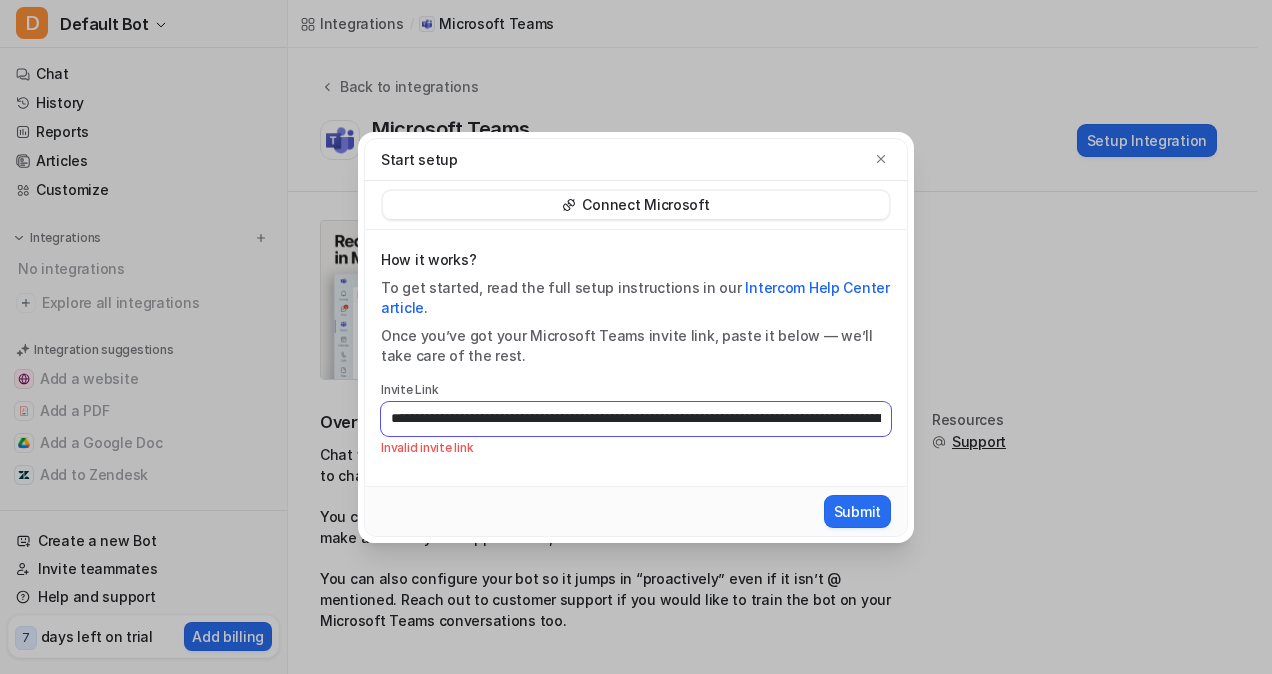 click on "**********" at bounding box center [636, 419] 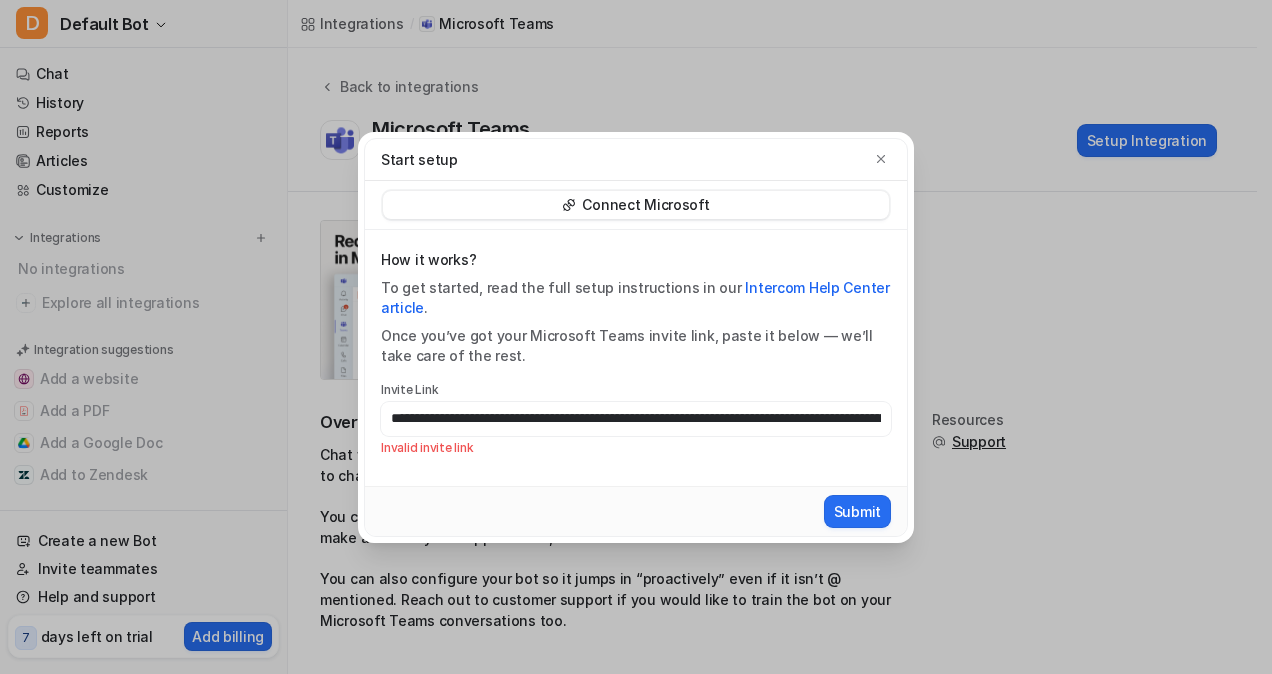 click on "Connect Microsoft" at bounding box center [636, 205] 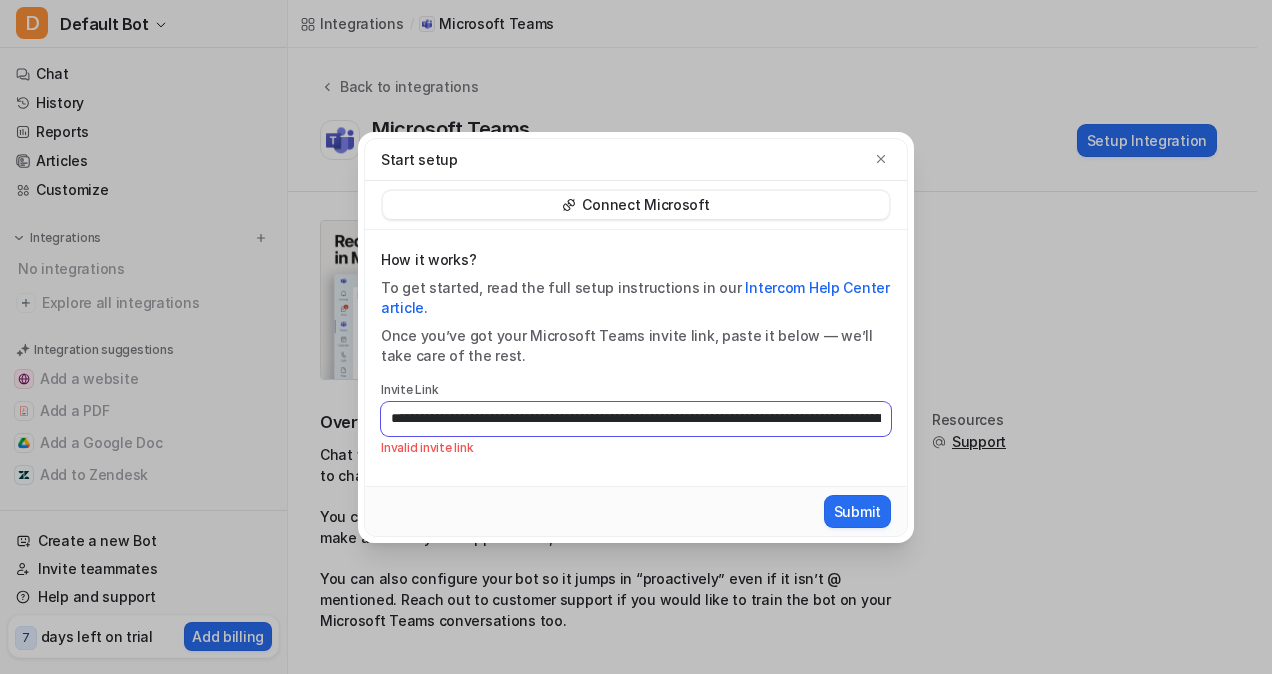click on "**********" at bounding box center (636, 419) 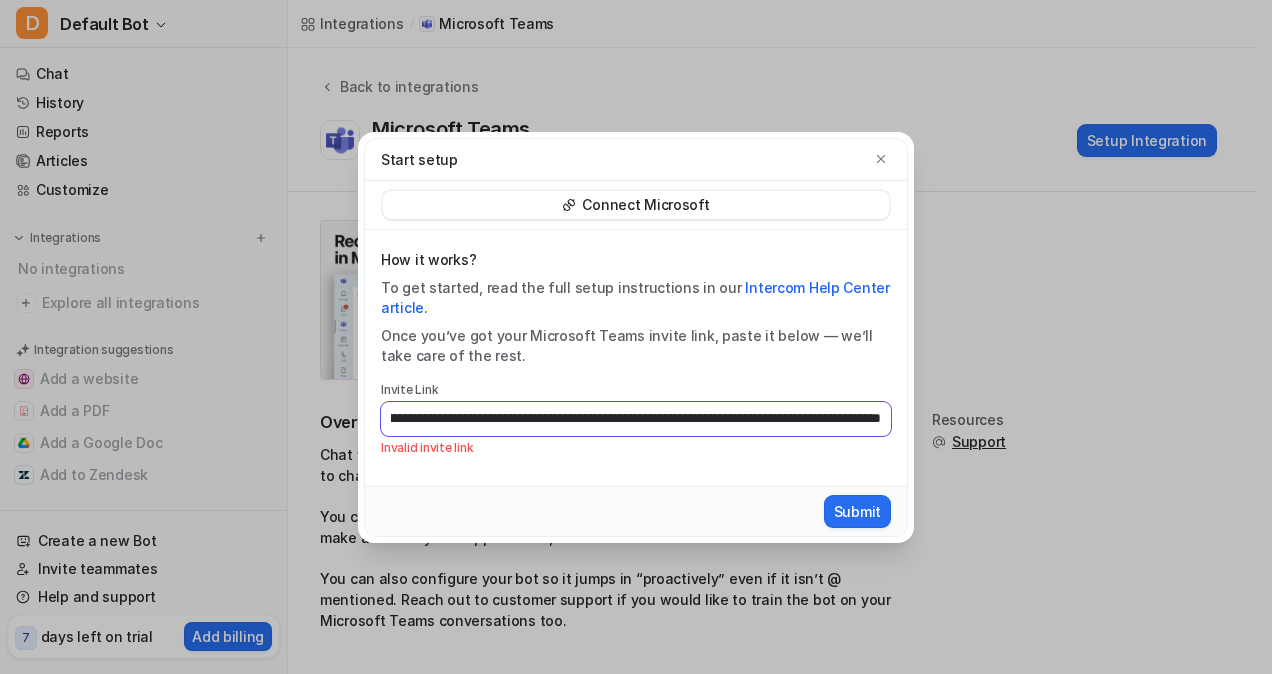 scroll, scrollTop: 0, scrollLeft: 3362, axis: horizontal 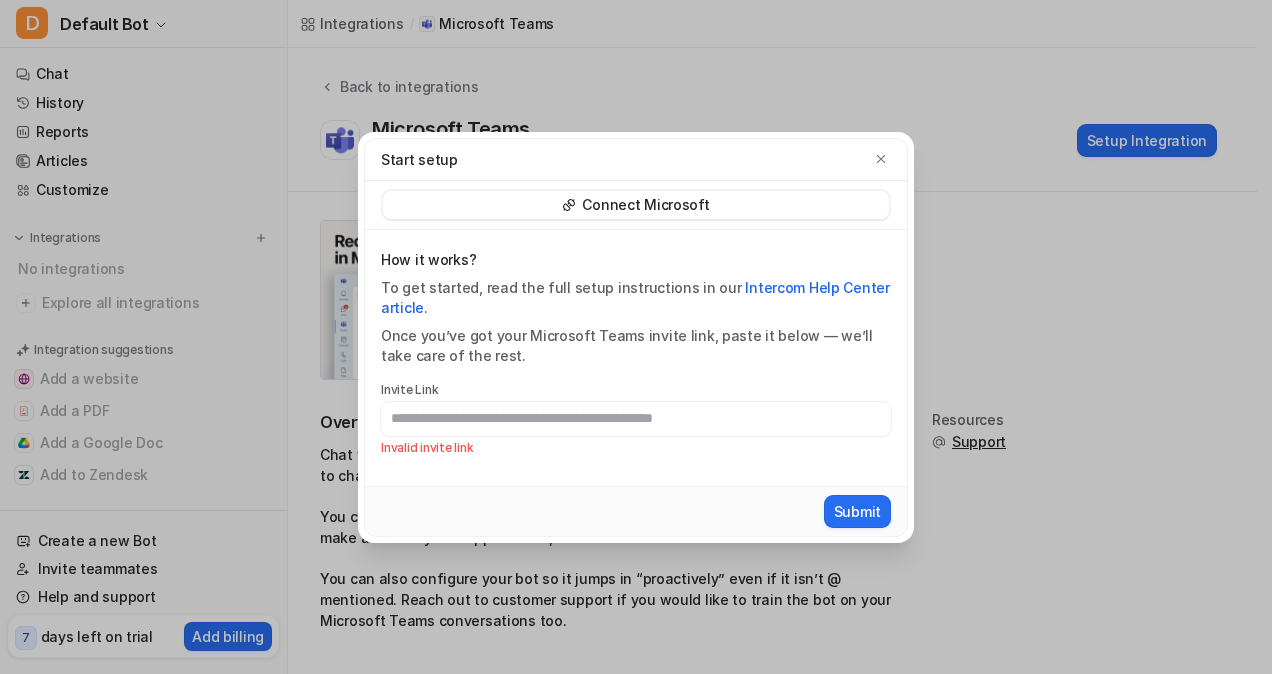 click on "Connect Microsoft" at bounding box center (645, 205) 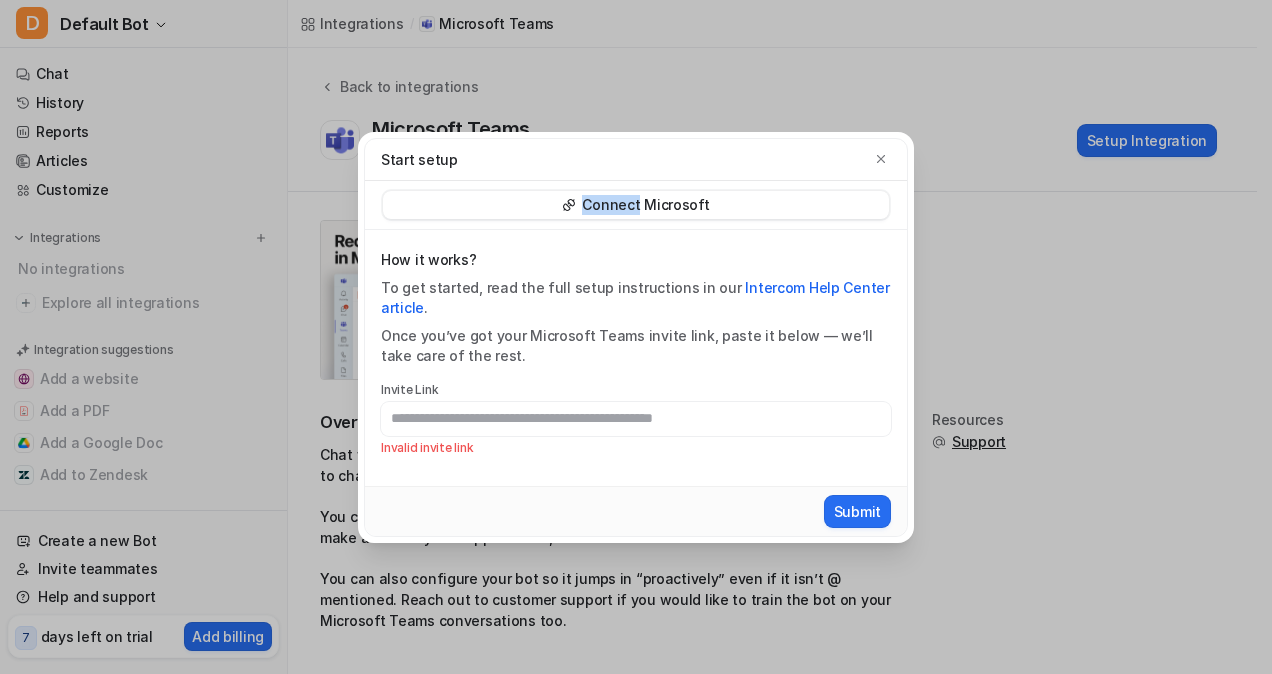 click on "Connect Microsoft" at bounding box center [645, 205] 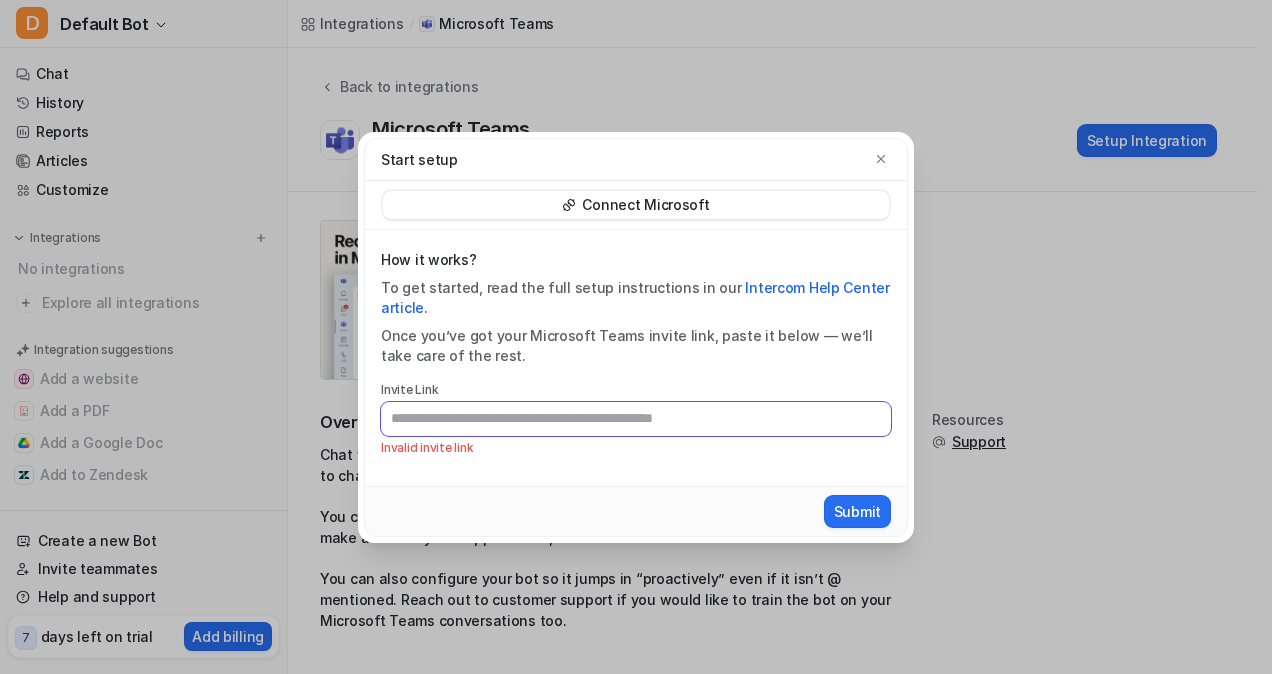 click at bounding box center (636, 419) 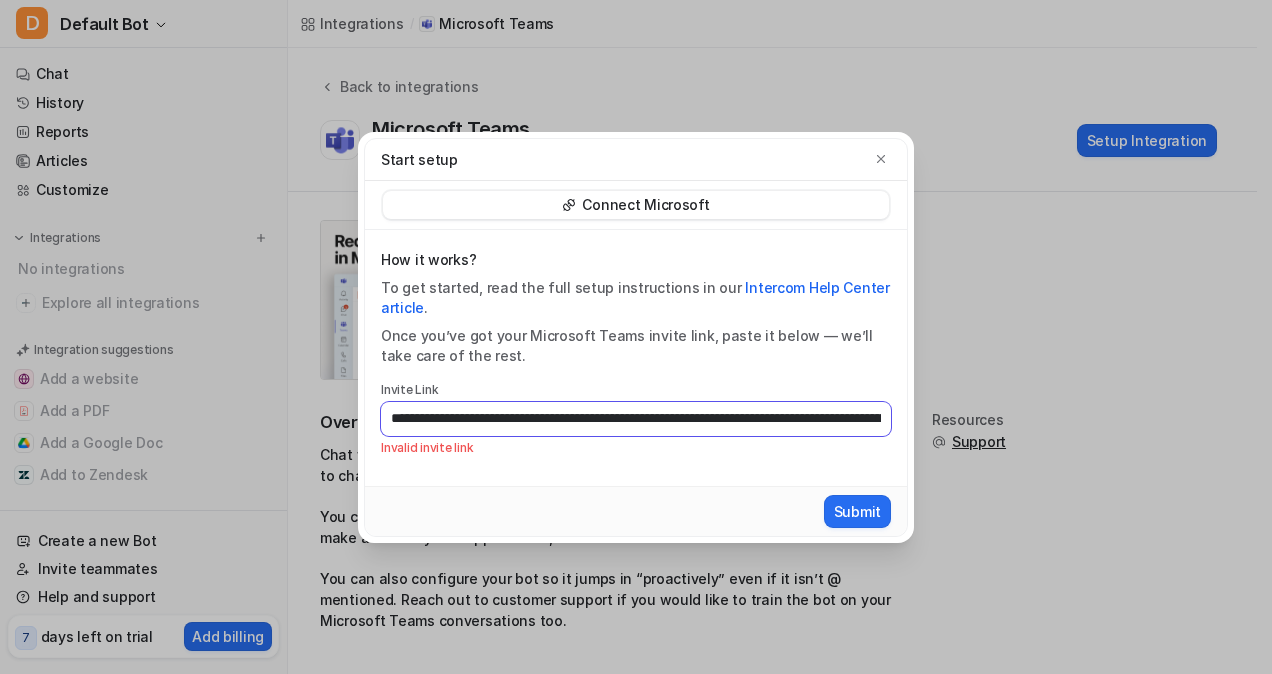 click on "**********" at bounding box center [636, 419] 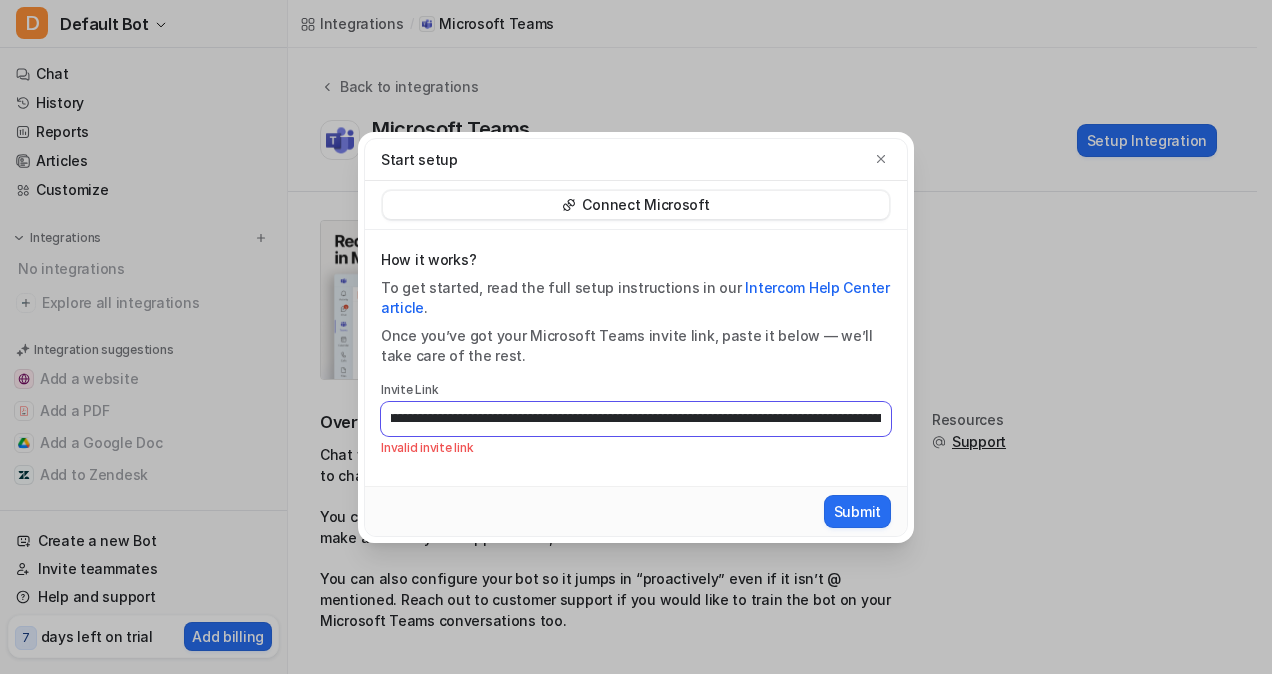 scroll, scrollTop: 0, scrollLeft: 3354, axis: horizontal 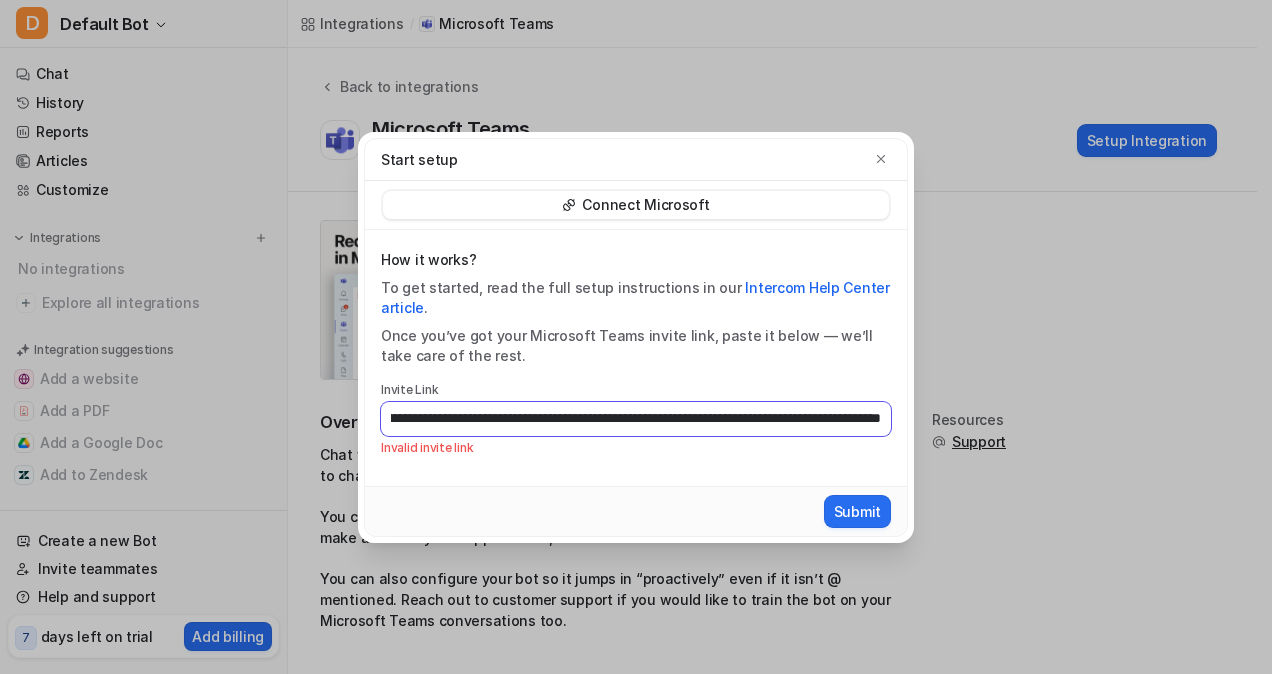 drag, startPoint x: 576, startPoint y: 416, endPoint x: 1268, endPoint y: 409, distance: 692.0354 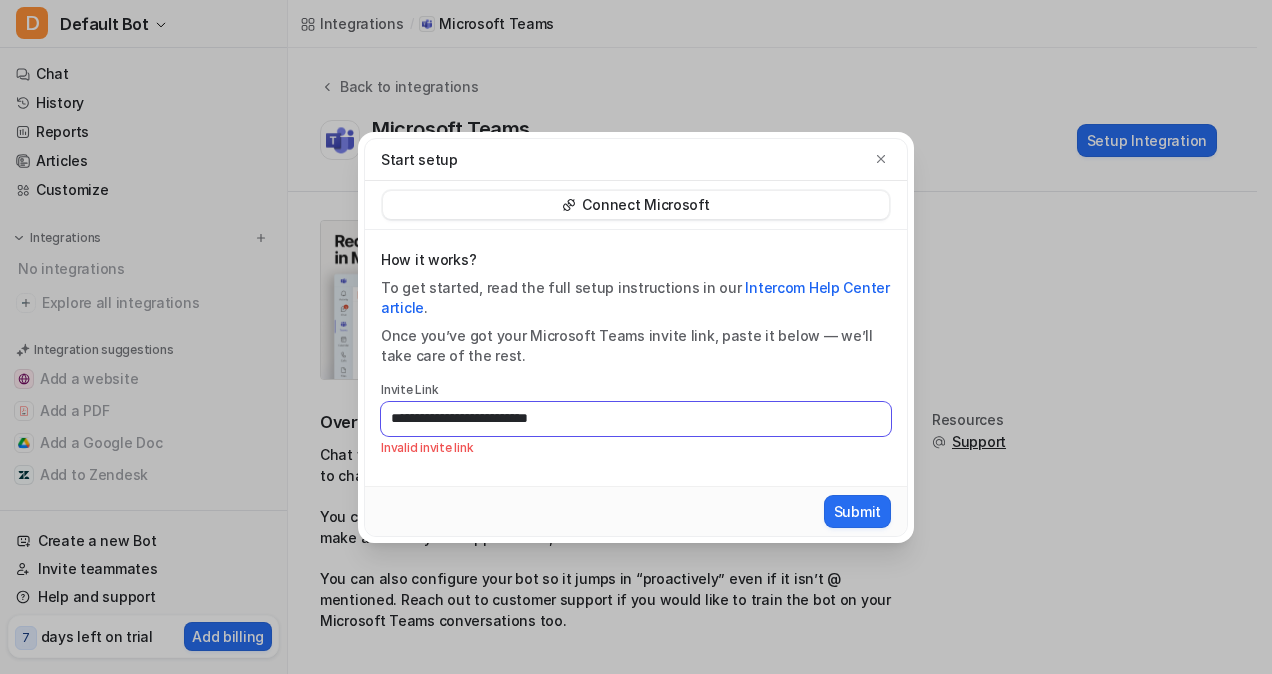 scroll, scrollTop: 0, scrollLeft: 0, axis: both 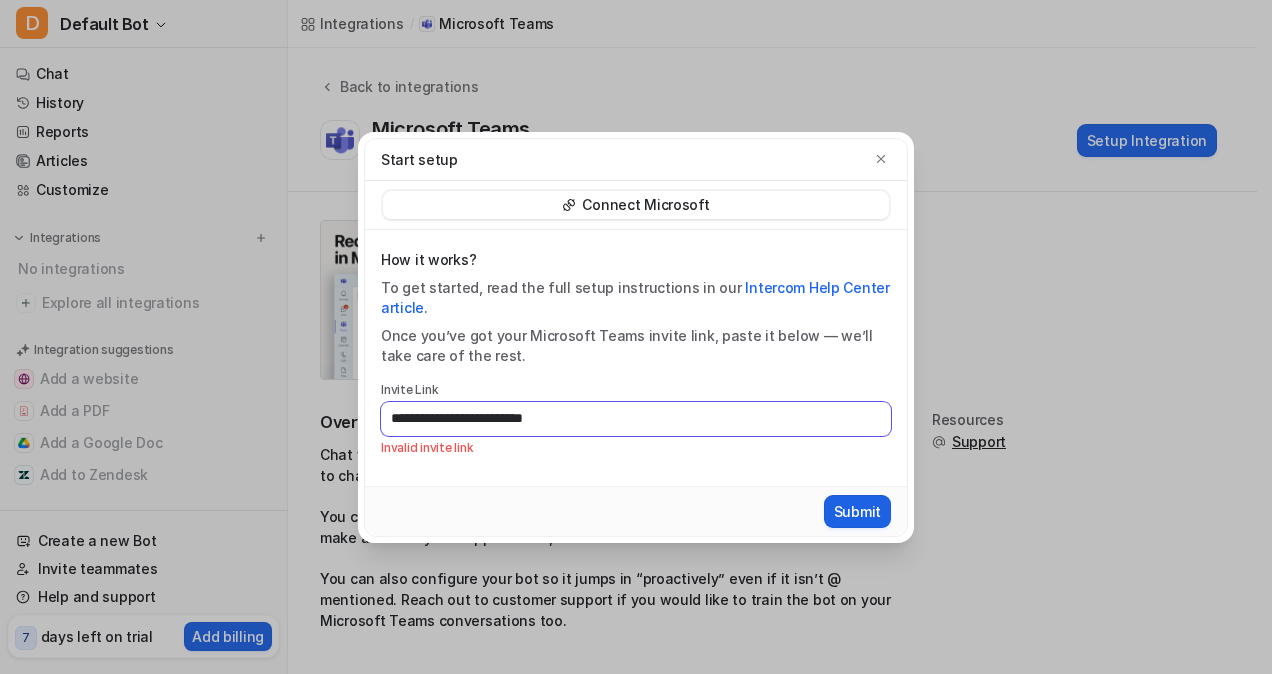 type on "**********" 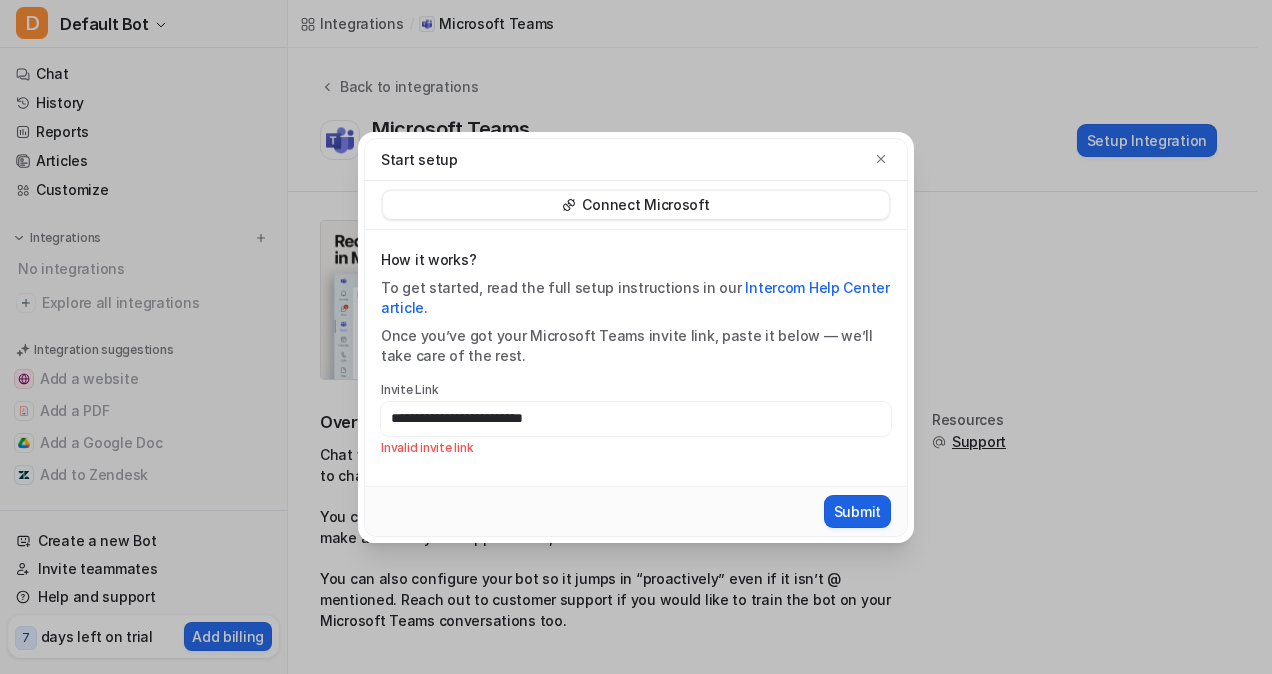 click on "Submit" at bounding box center (857, 511) 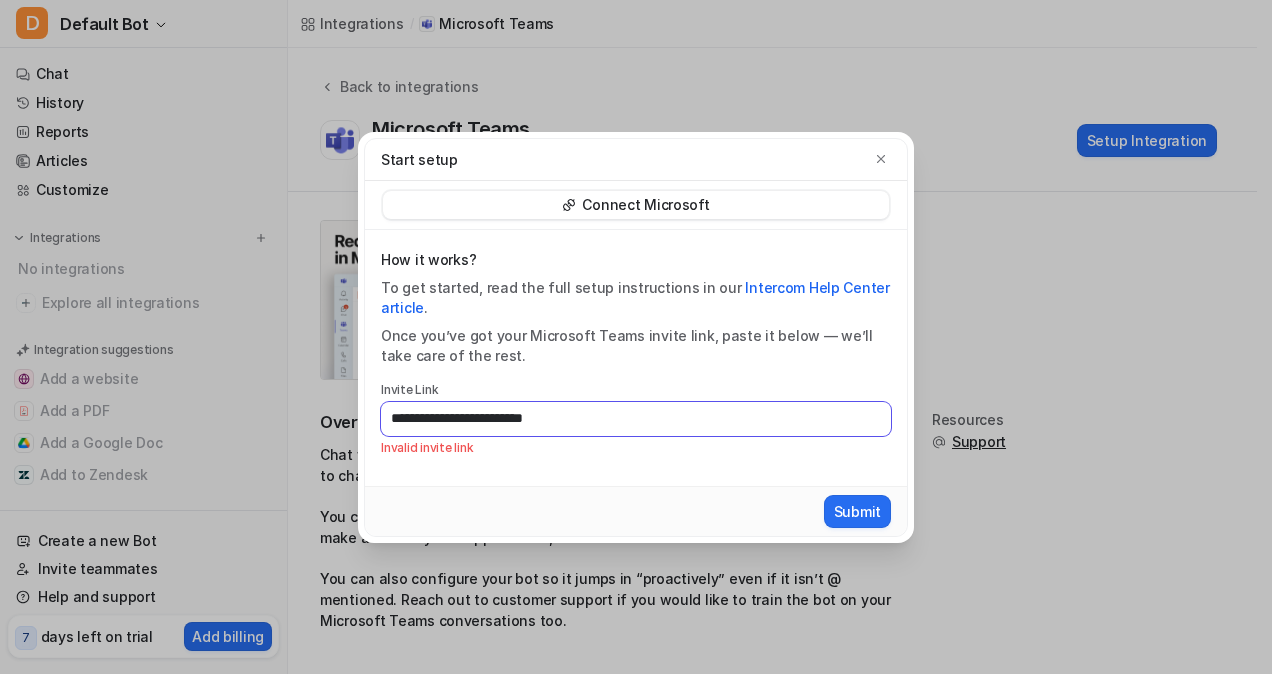 drag, startPoint x: 562, startPoint y: 411, endPoint x: 316, endPoint y: 437, distance: 247.37016 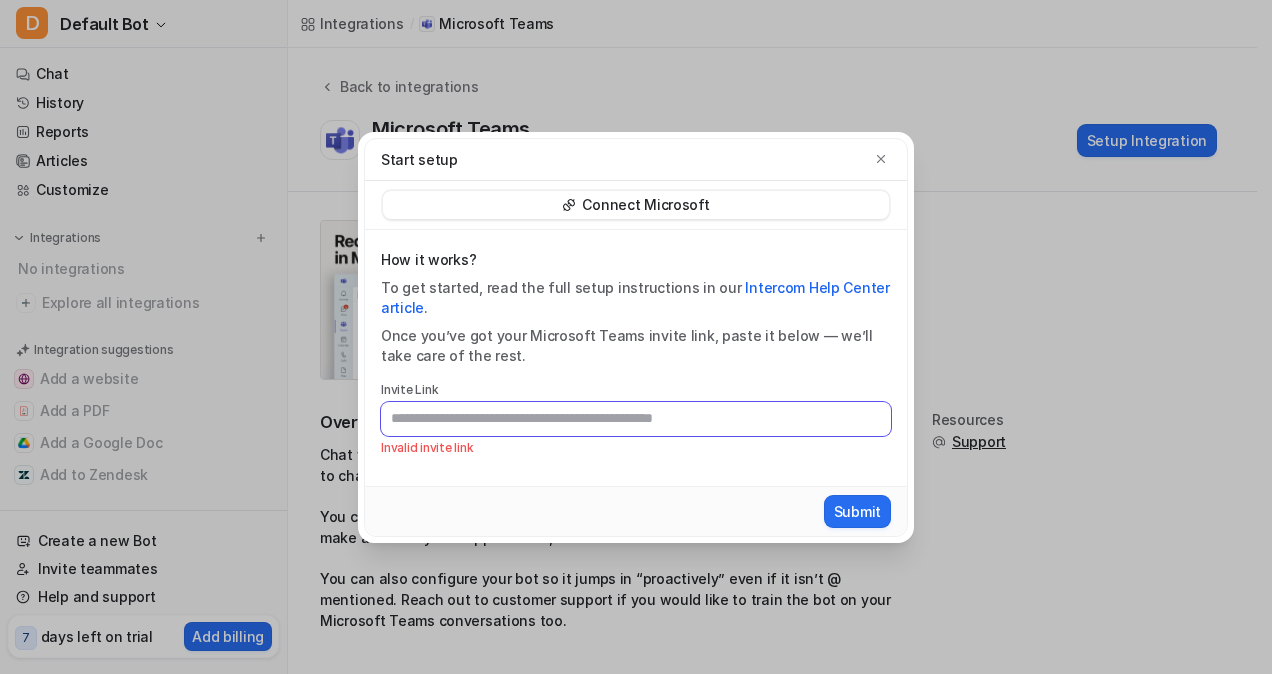 paste on "**********" 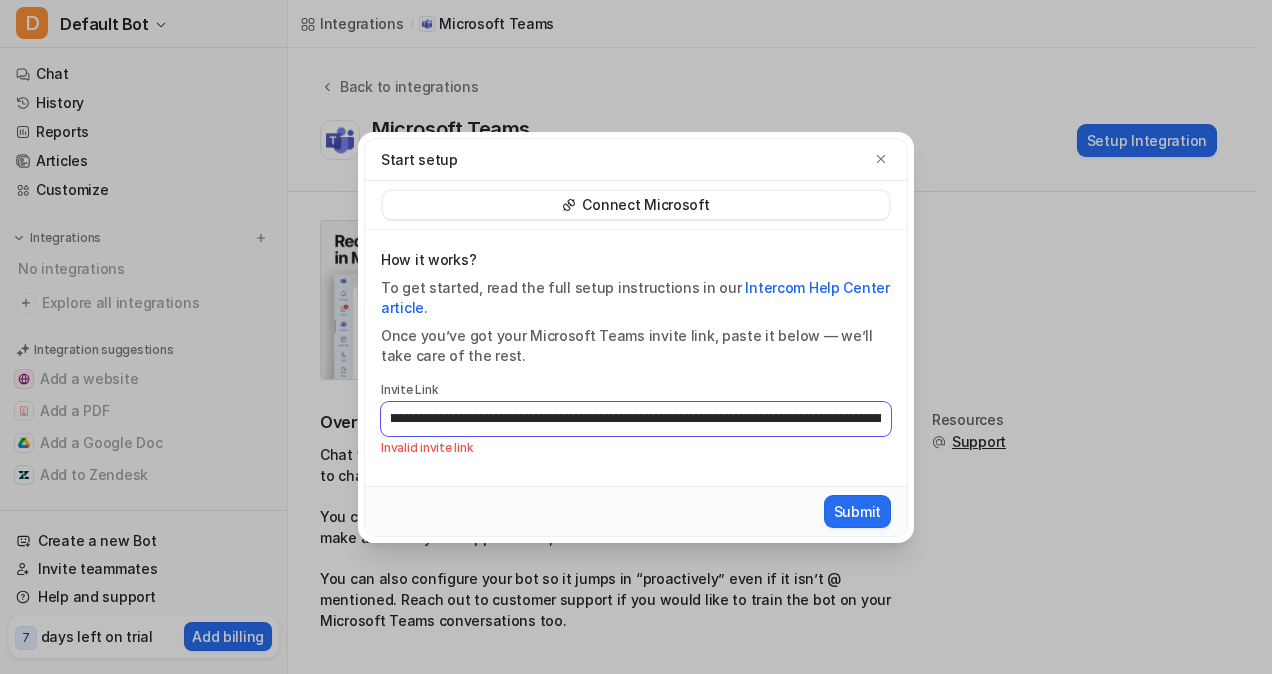 scroll, scrollTop: 0, scrollLeft: 0, axis: both 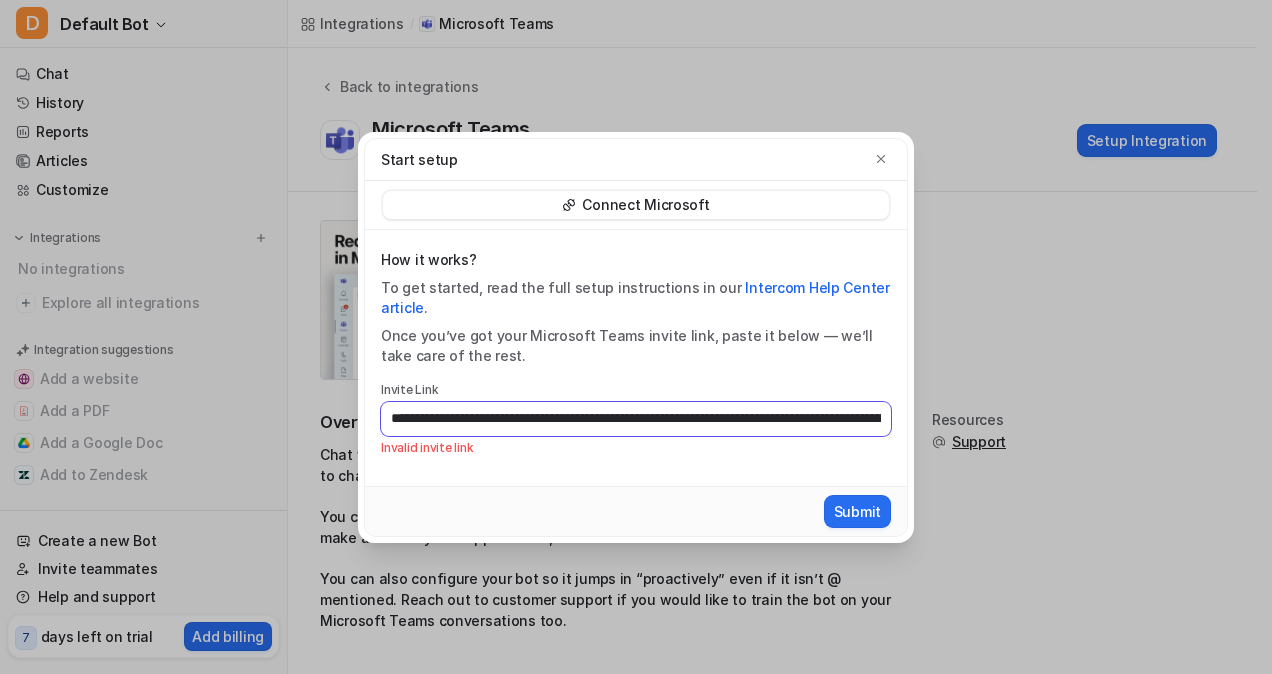 drag, startPoint x: 405, startPoint y: 418, endPoint x: 198, endPoint y: 442, distance: 208.38666 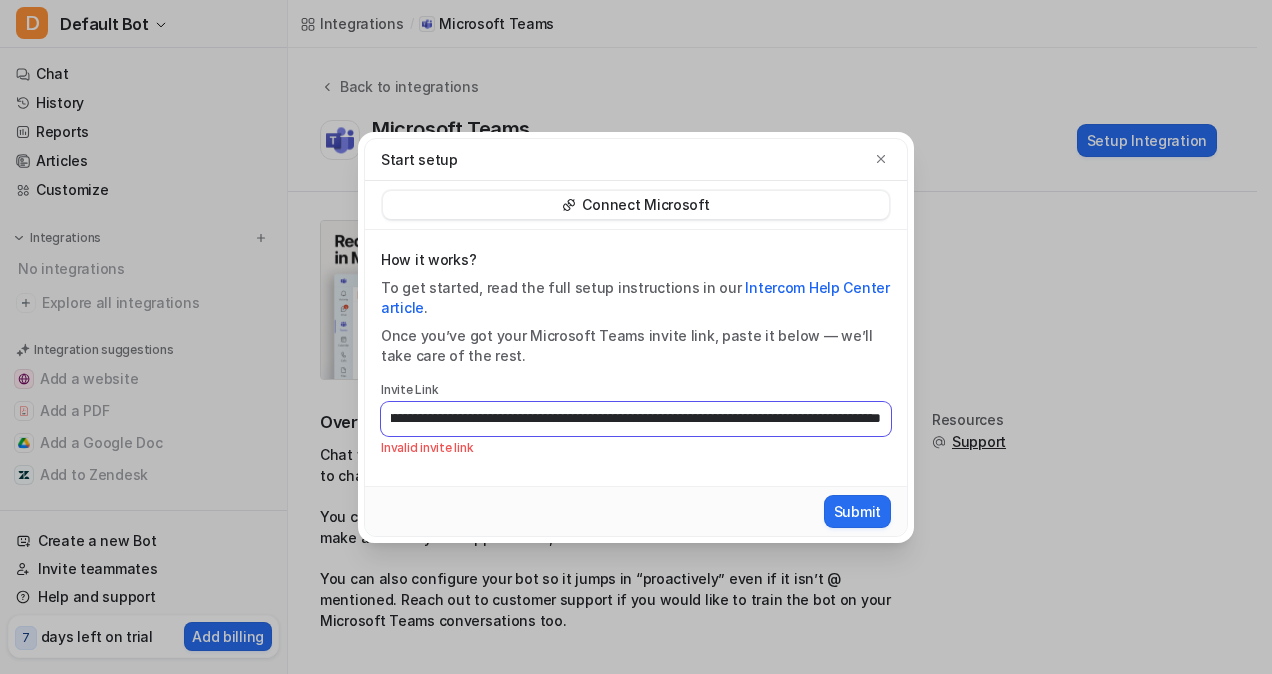scroll, scrollTop: 0, scrollLeft: 3362, axis: horizontal 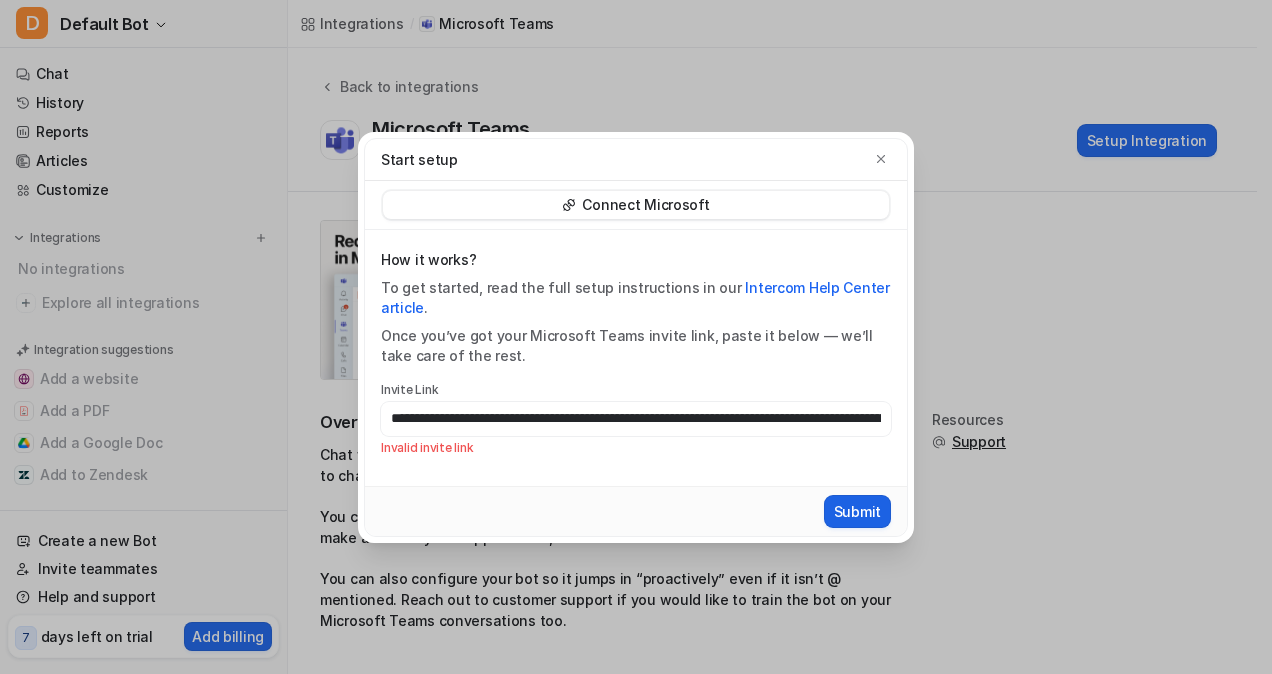 click on "Submit" at bounding box center (857, 511) 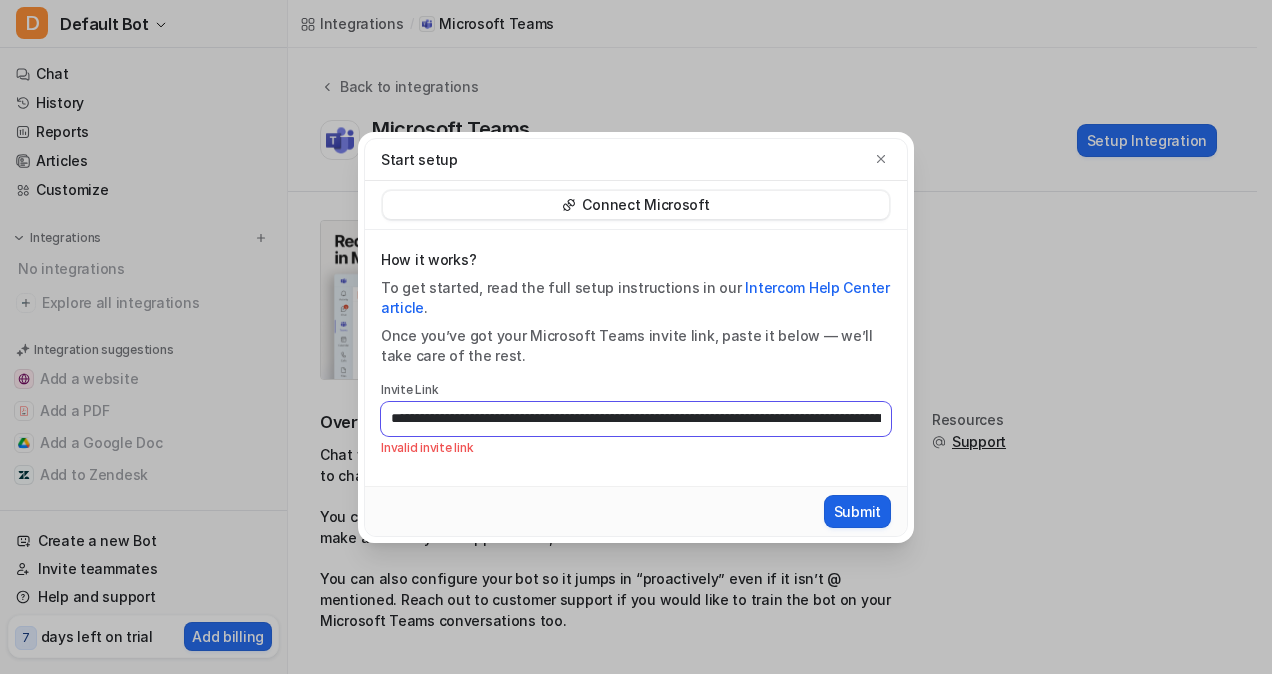 scroll, scrollTop: 0, scrollLeft: 0, axis: both 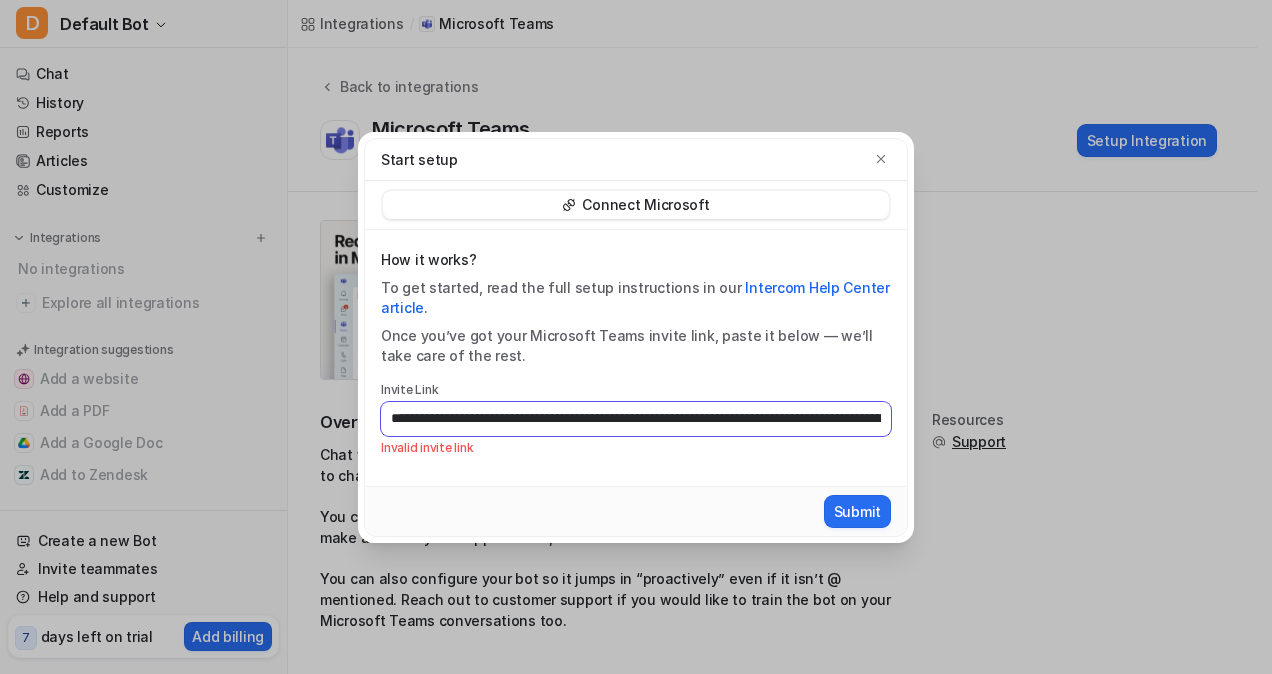 click on "**********" at bounding box center (636, 419) 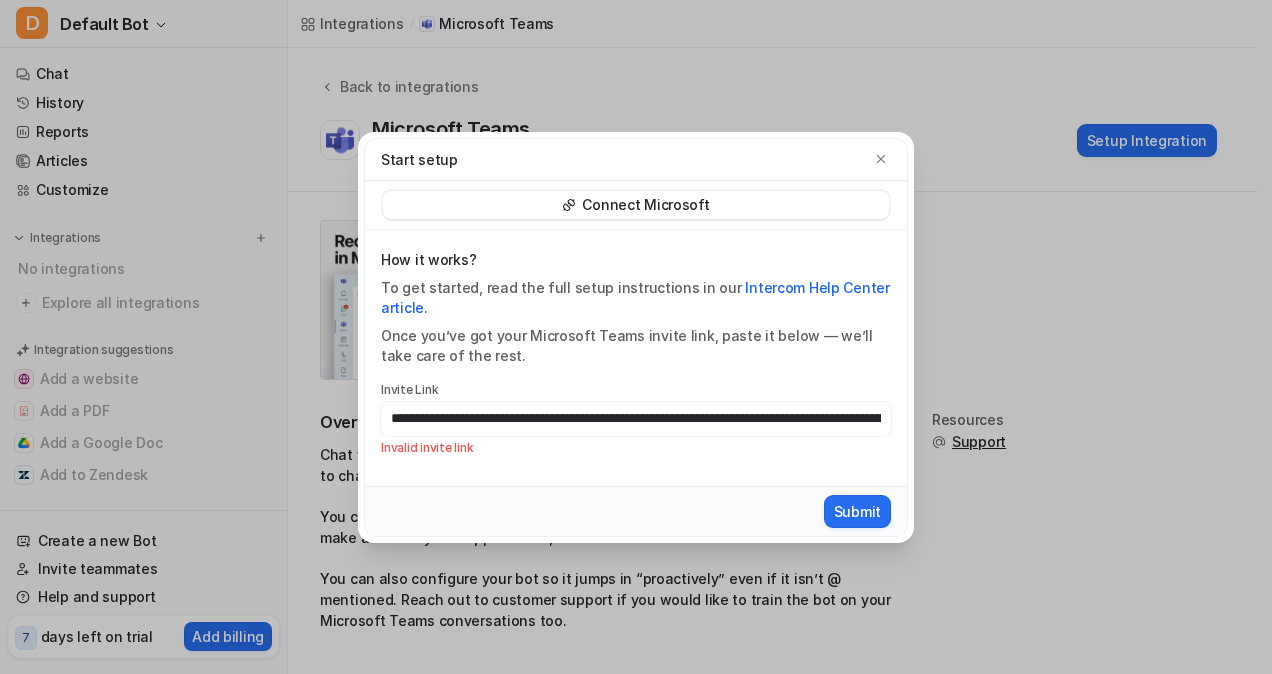 click on "**********" at bounding box center [636, 358] 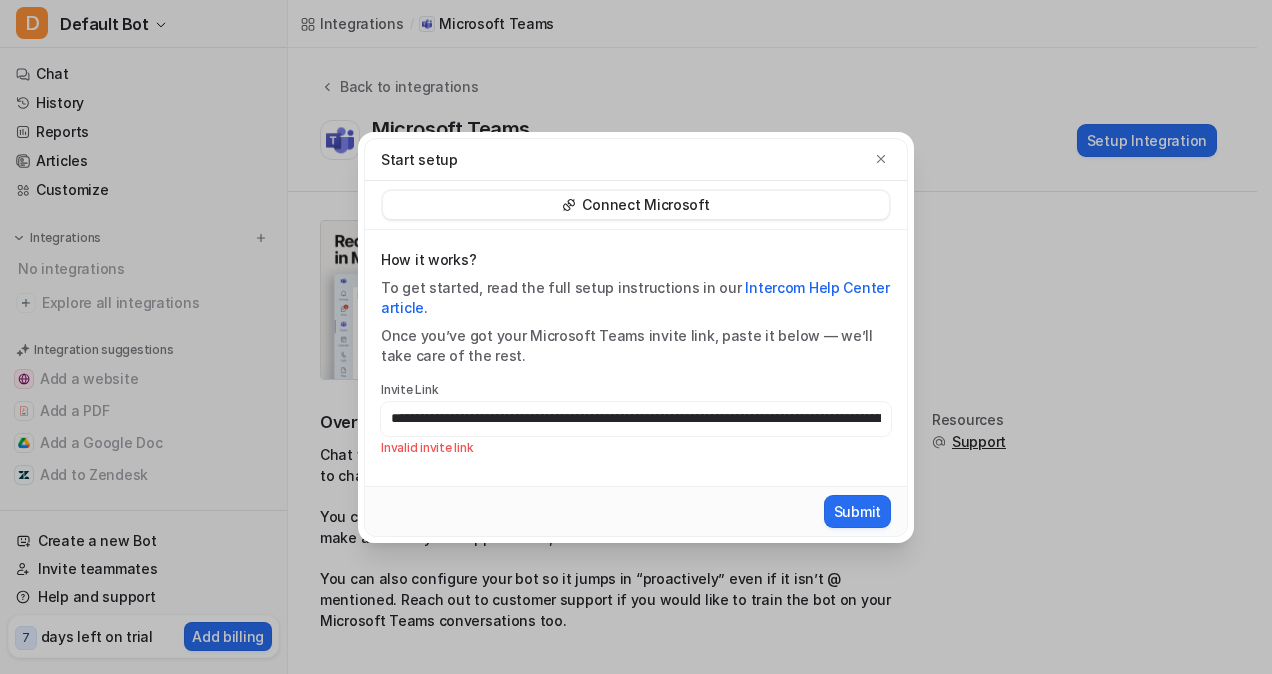 click on "Invalid invite link" at bounding box center (636, 448) 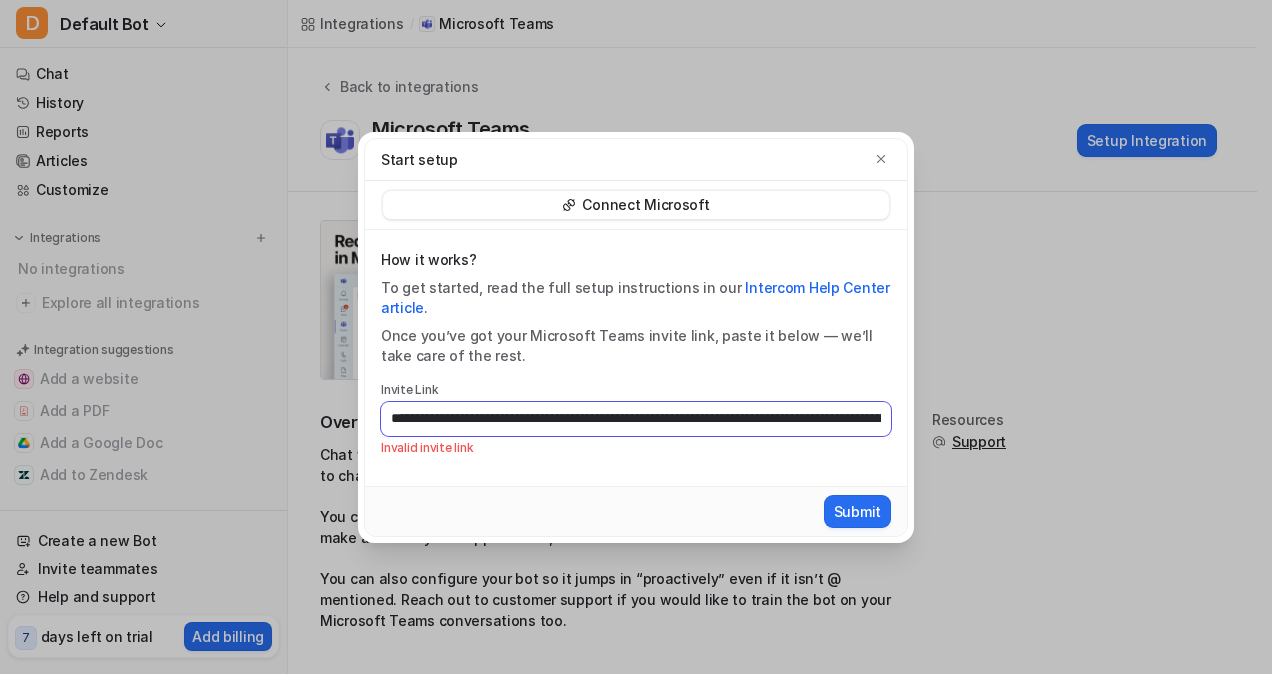 click on "**********" at bounding box center [636, 419] 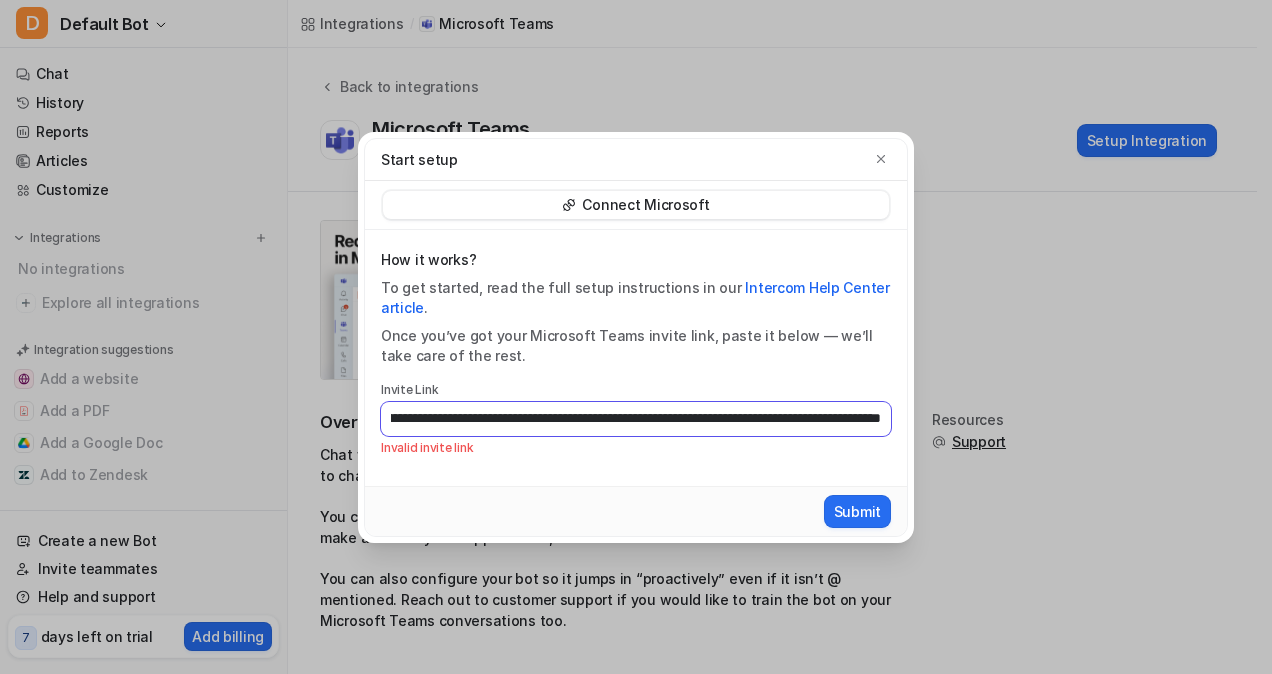 drag, startPoint x: 408, startPoint y: 414, endPoint x: 1271, endPoint y: 507, distance: 867.9965 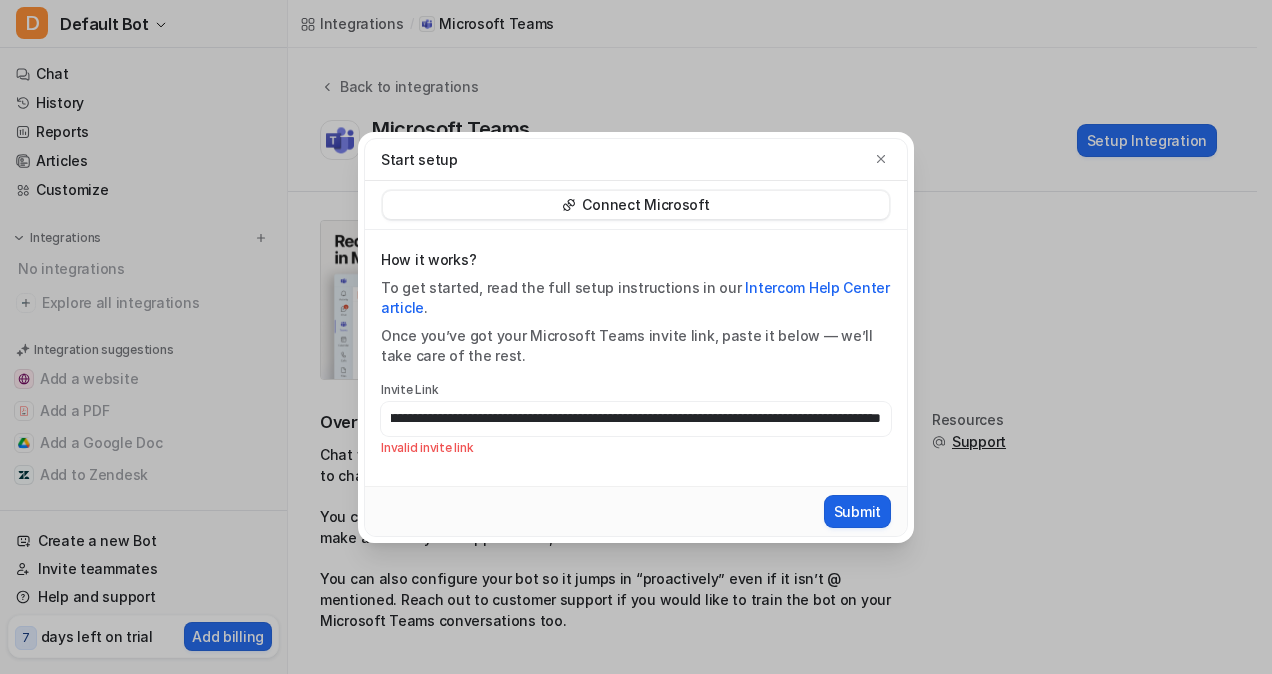 scroll, scrollTop: 0, scrollLeft: 0, axis: both 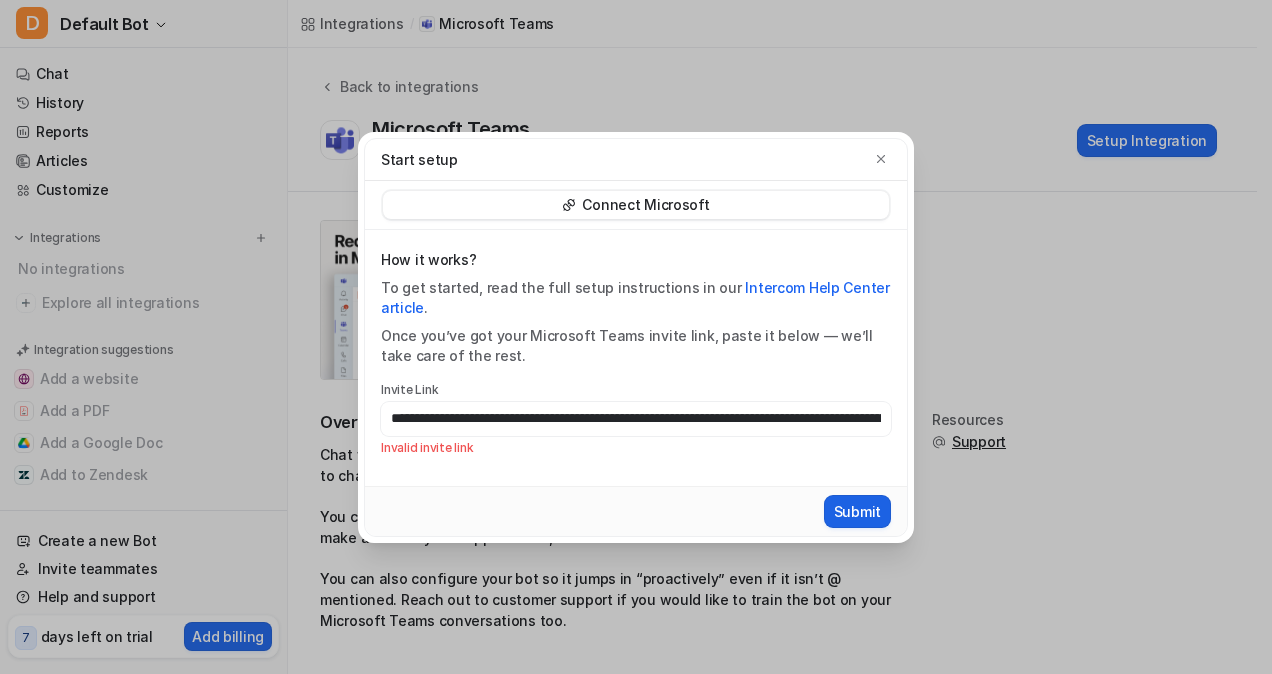 click on "Submit" at bounding box center [857, 511] 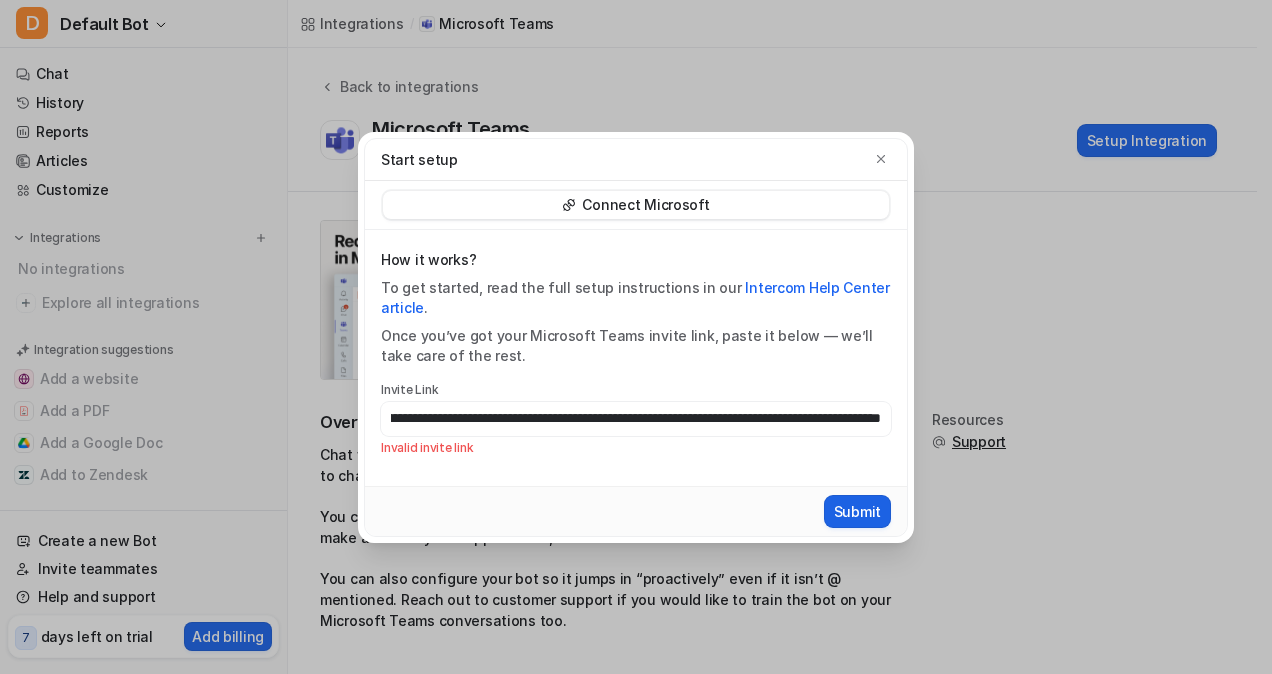 click on "Submit" at bounding box center (857, 511) 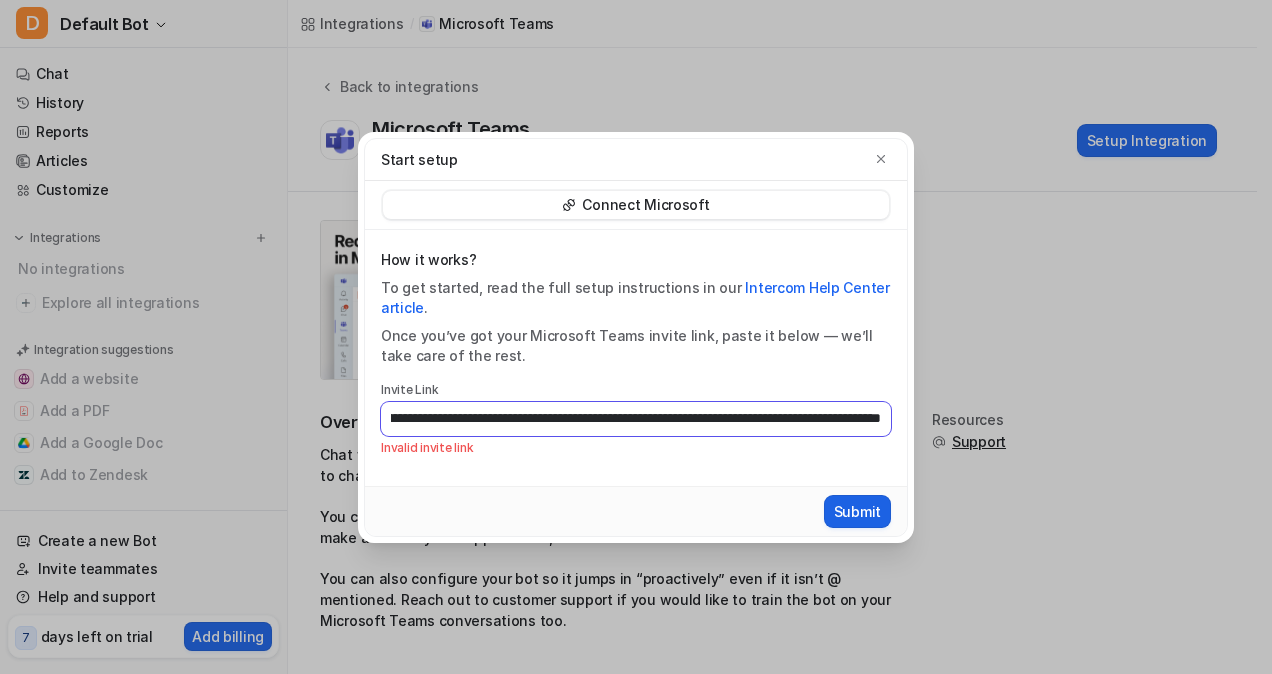 scroll, scrollTop: 0, scrollLeft: 3356, axis: horizontal 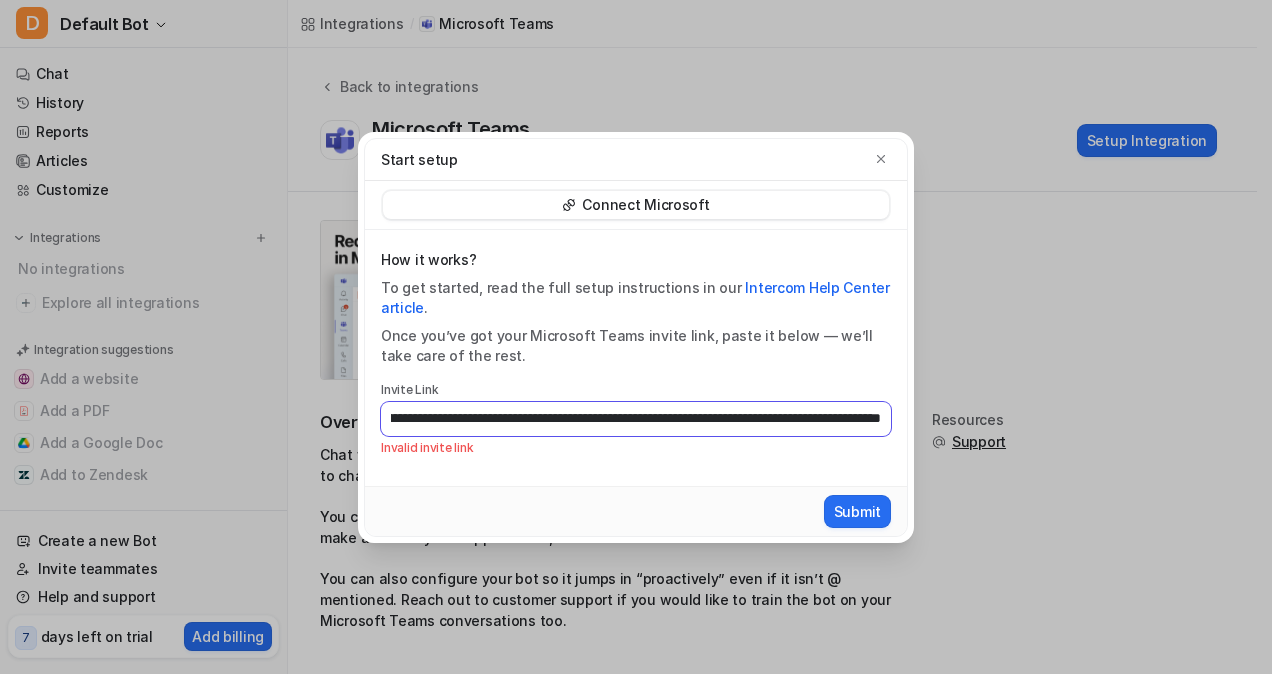 type on "**********" 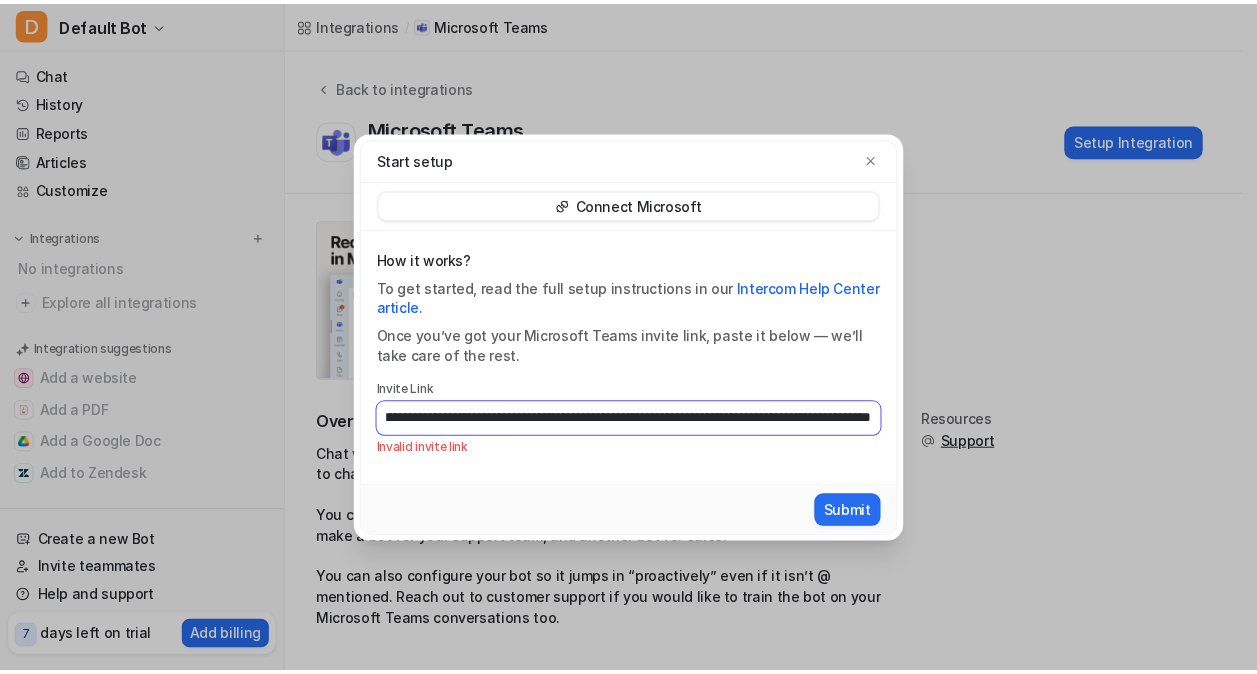 scroll, scrollTop: 0, scrollLeft: 0, axis: both 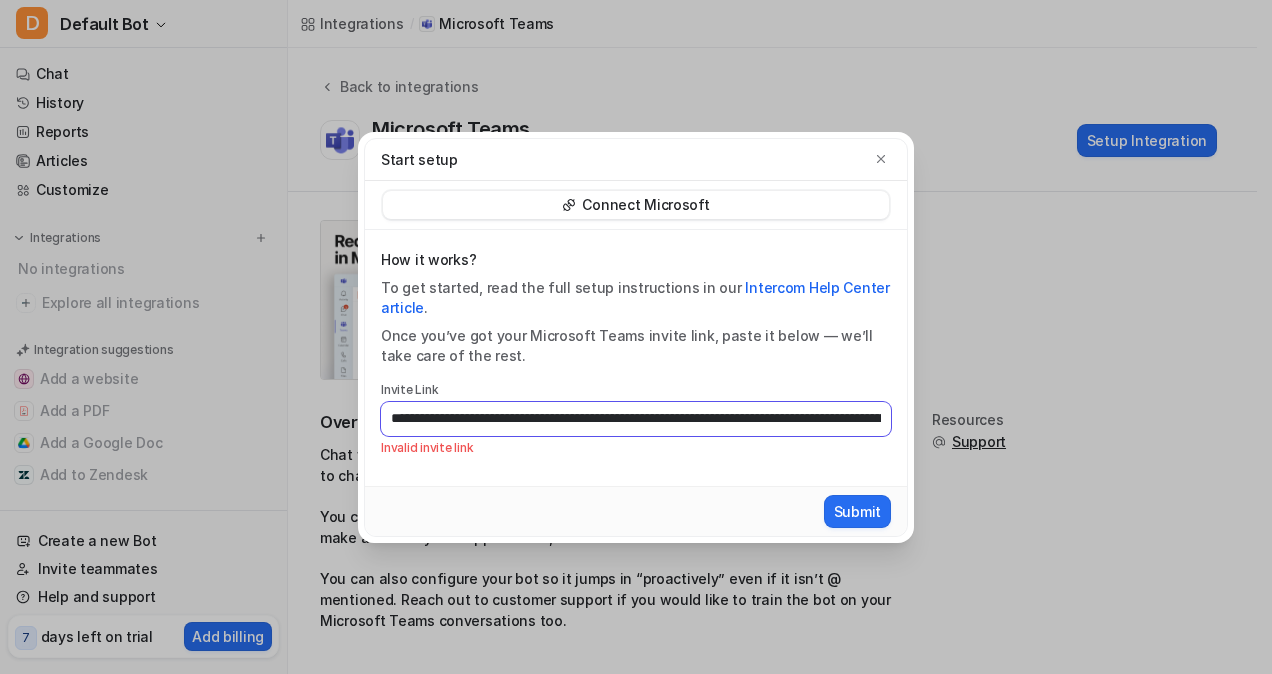 drag, startPoint x: 879, startPoint y: 419, endPoint x: 126, endPoint y: 390, distance: 753.5582 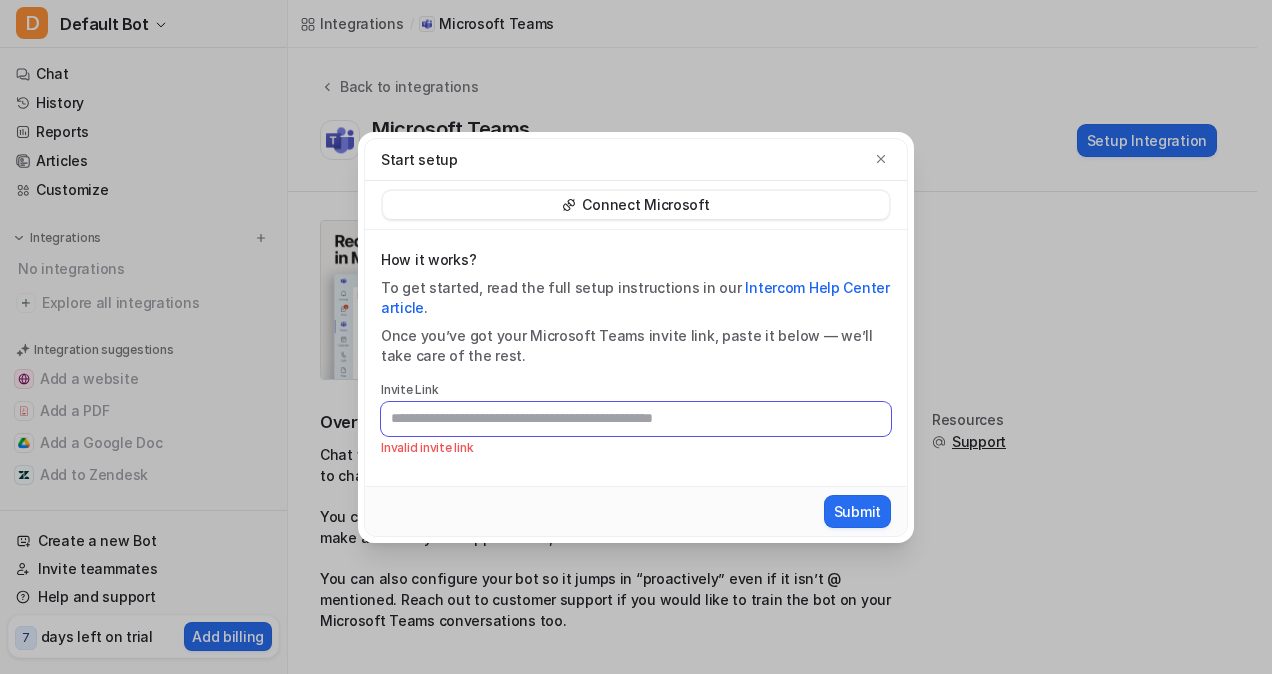 click at bounding box center (636, 419) 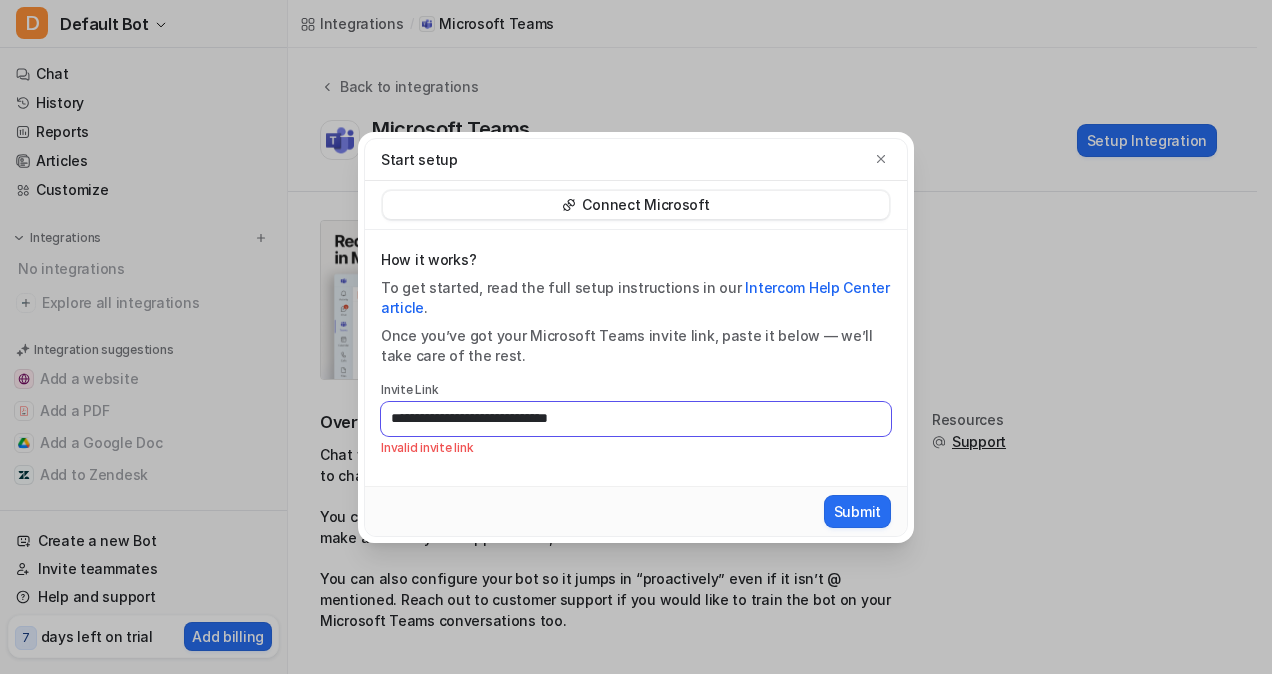 type on "**********" 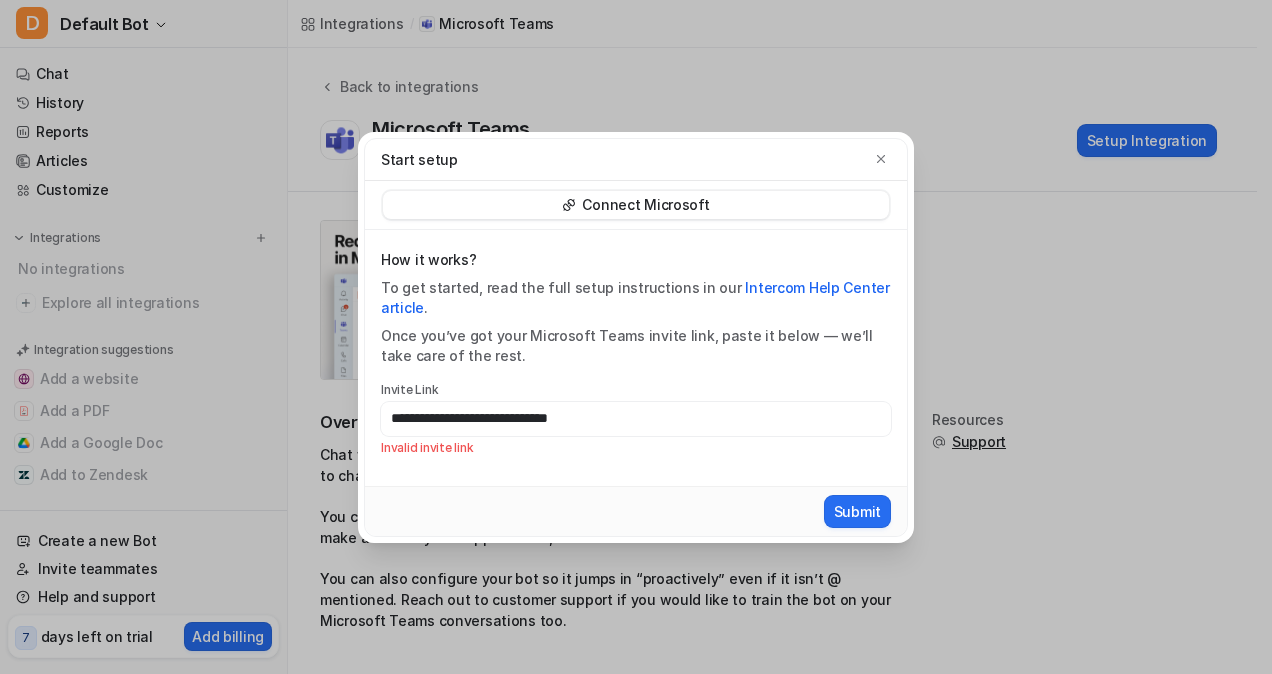 click on "Submit" at bounding box center (636, 511) 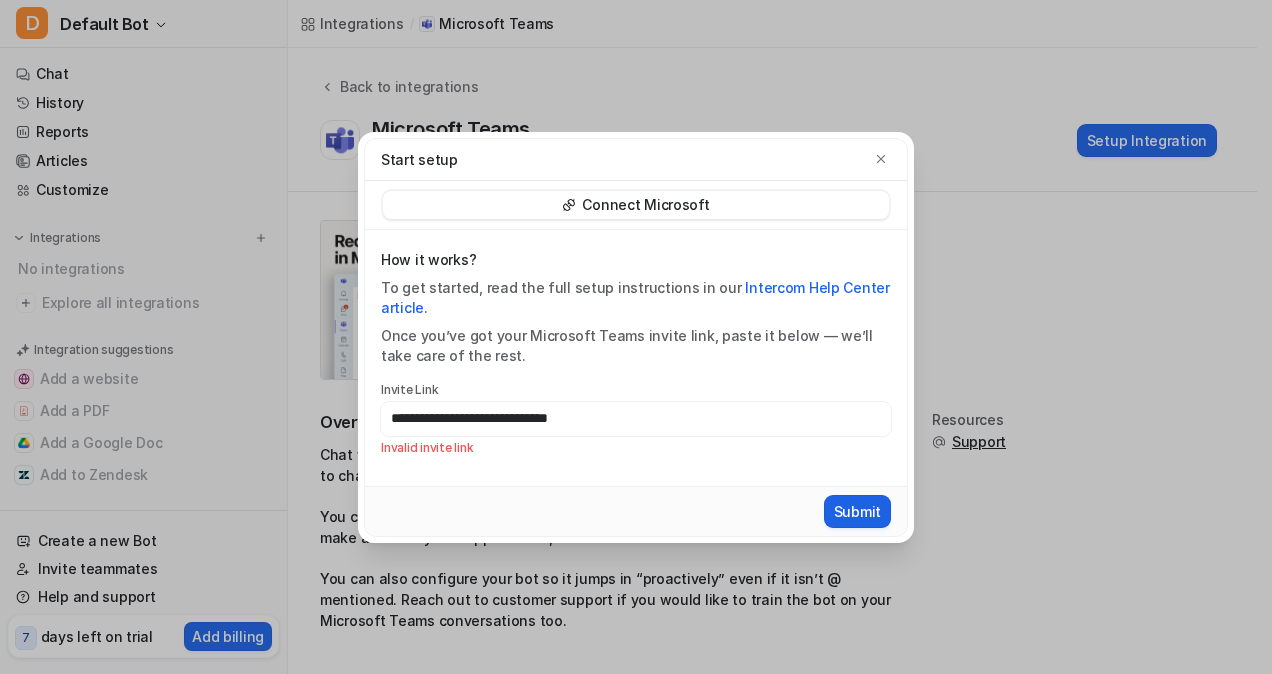click on "Submit" at bounding box center (857, 511) 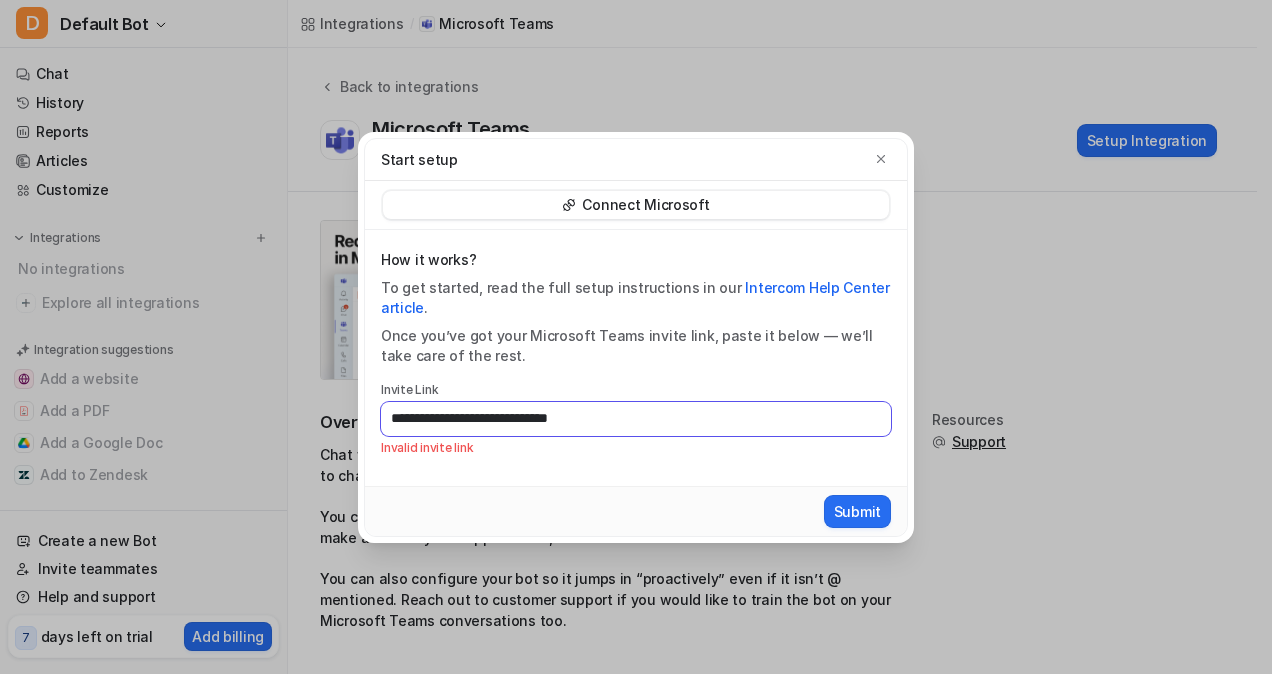 click on "**********" at bounding box center (636, 419) 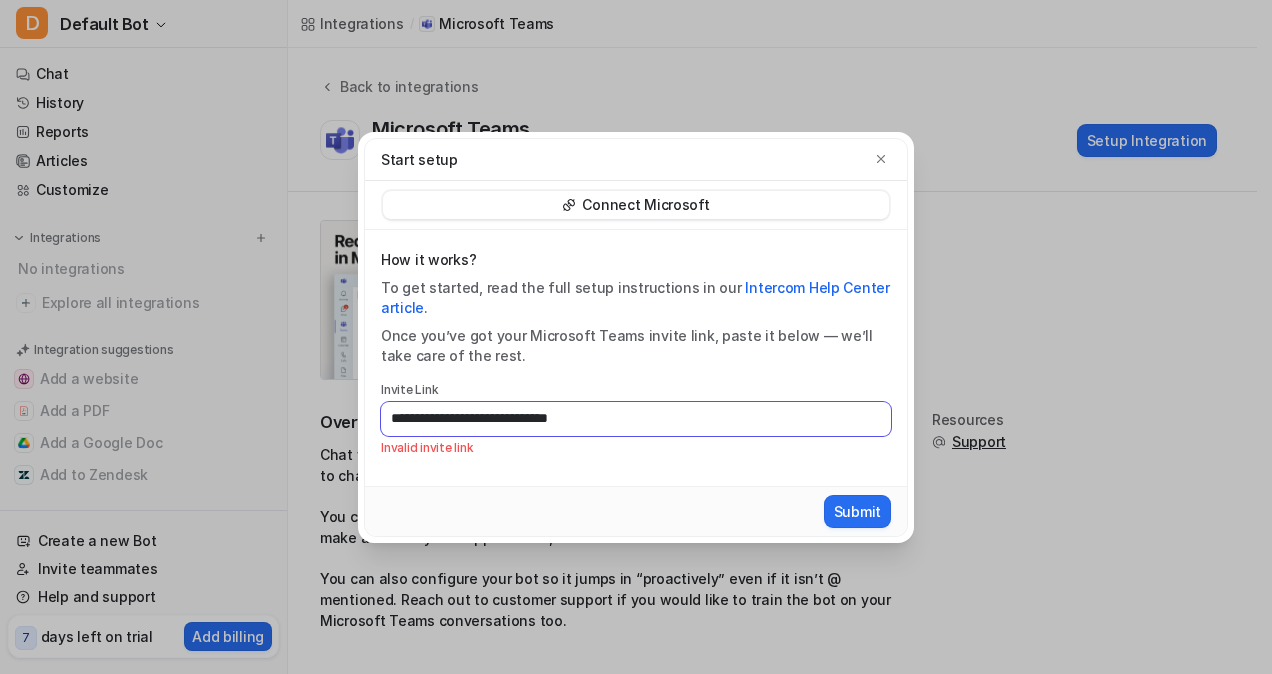 click on "**********" at bounding box center [636, 419] 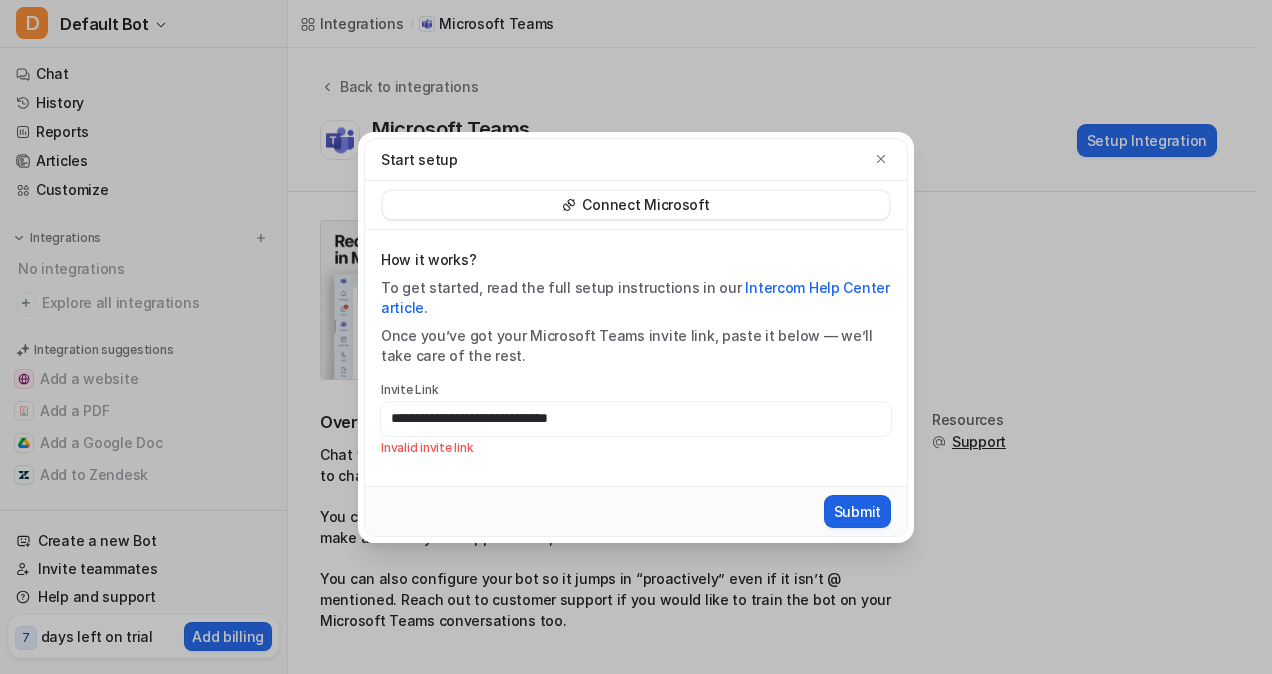 click on "Submit" at bounding box center [857, 511] 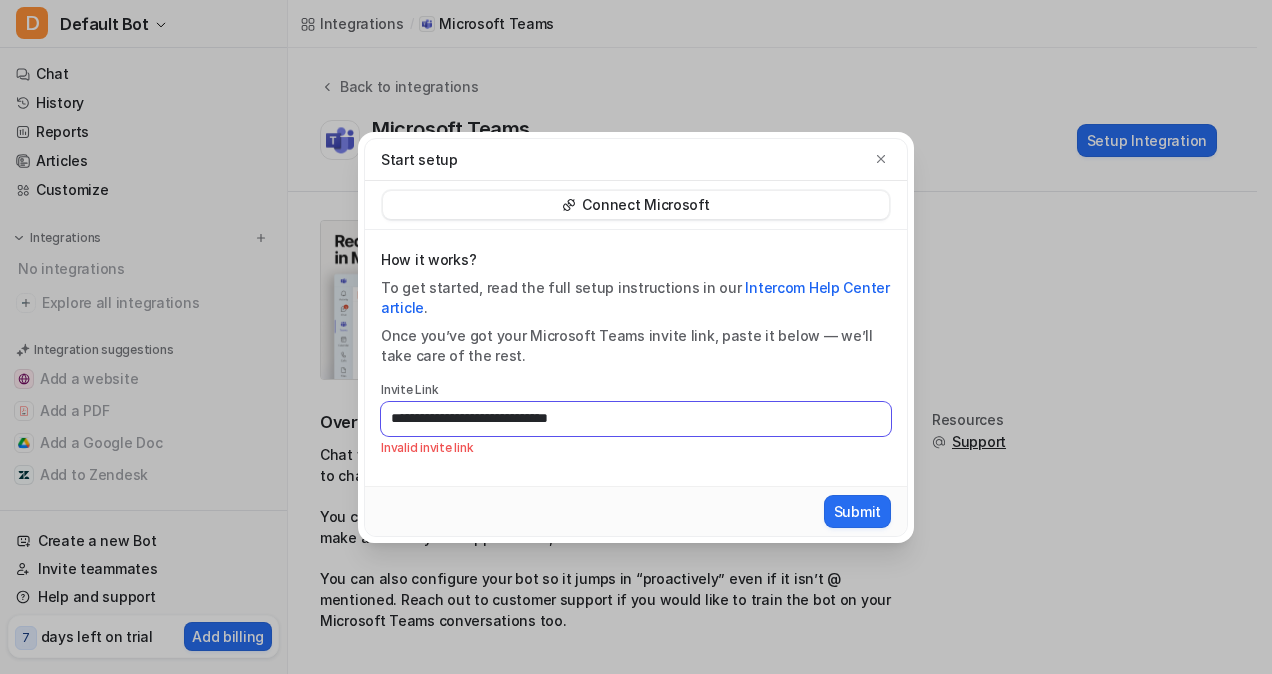 click on "**********" at bounding box center (636, 419) 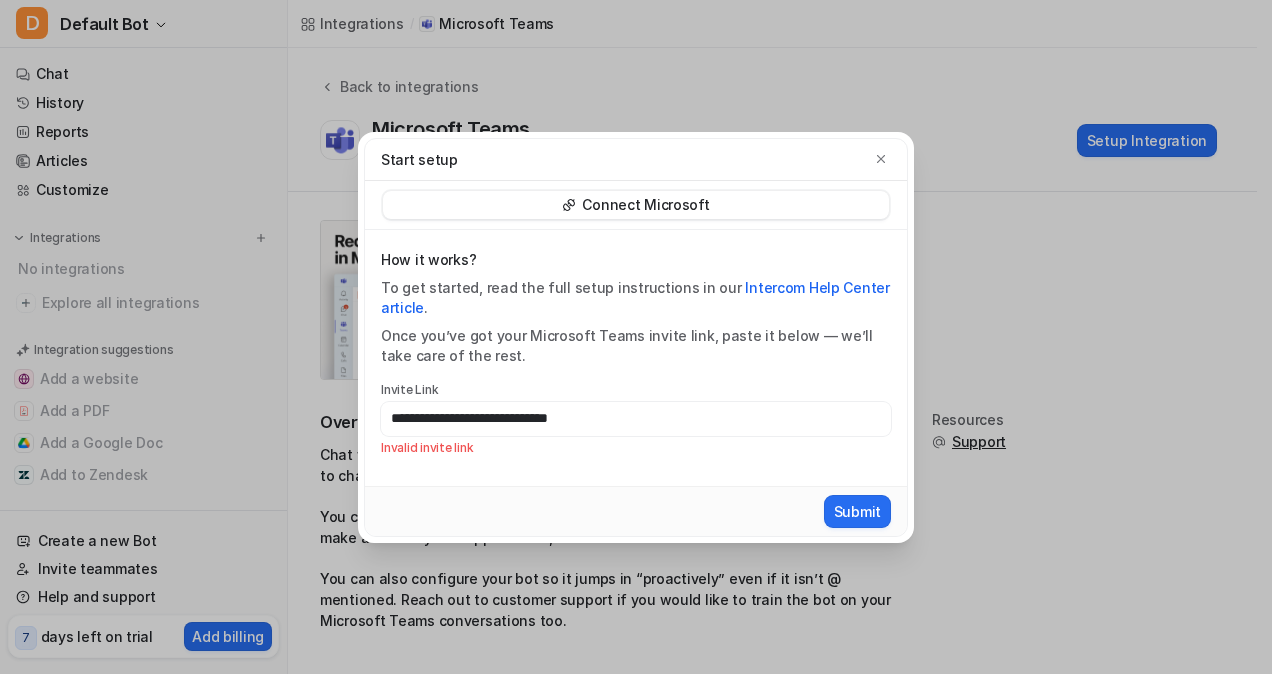 click on "**********" at bounding box center [636, 337] 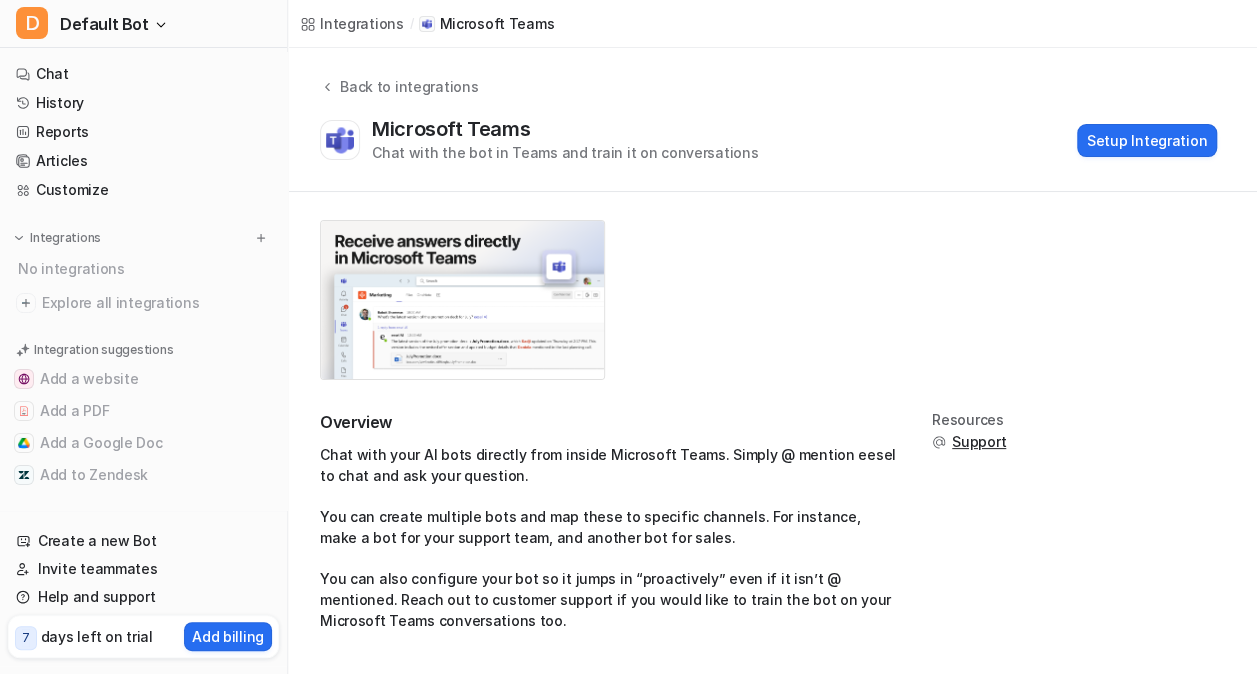 click on "Overview Chat with your AI bots directly from inside Microsoft Teams. Simply @ mention eesel to chat and ask your question. You can create multiple bots and map these to specific channels. For instance, make a bot for your support team, and another bot for sales. You can also configure your bot so it jumps in “proactively” even if it isn’t @ mentioned. Reach out to customer support if you would like to train the bot on your Microsoft Teams conversations too. Resources   Support" at bounding box center [772, 529] 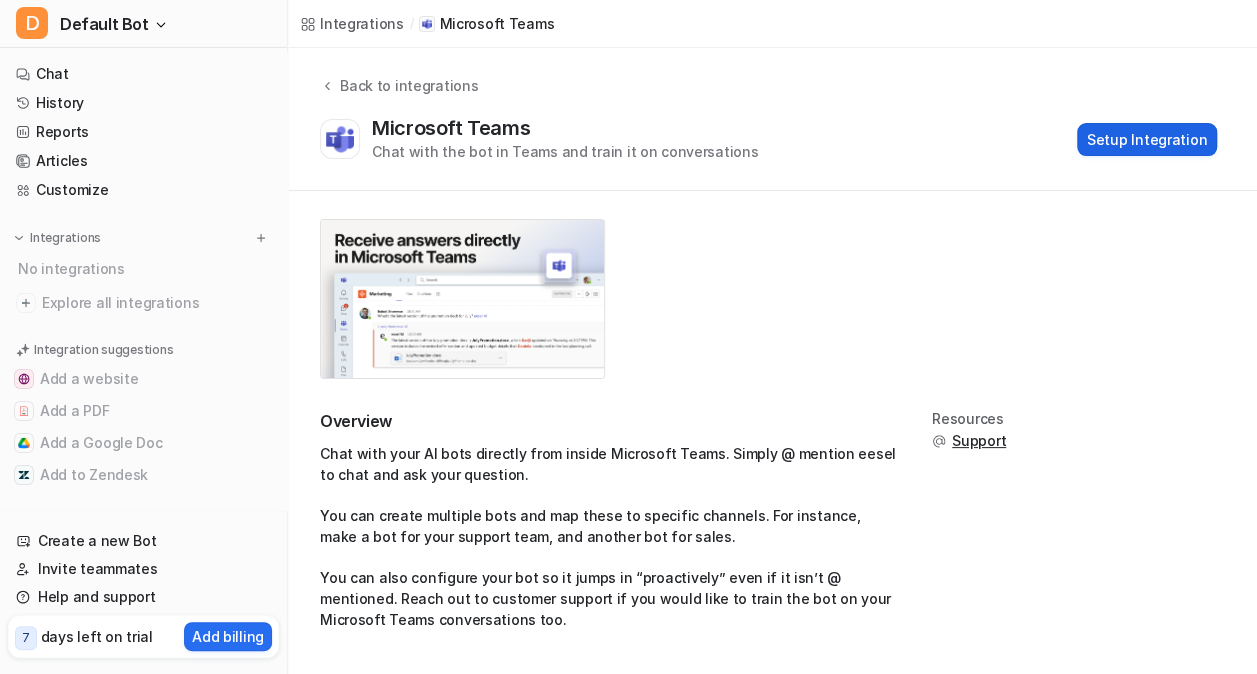 click on "Setup Integration" at bounding box center [1147, 139] 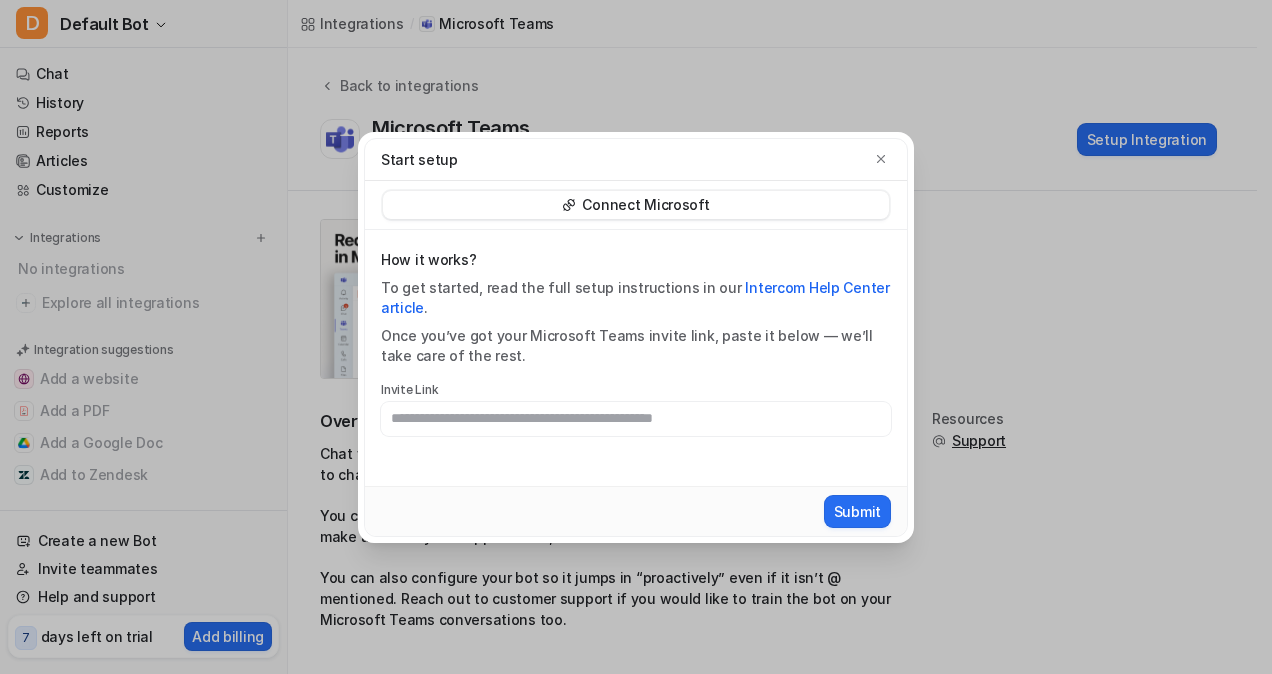 drag, startPoint x: 684, startPoint y: 404, endPoint x: 688, endPoint y: 416, distance: 12.649111 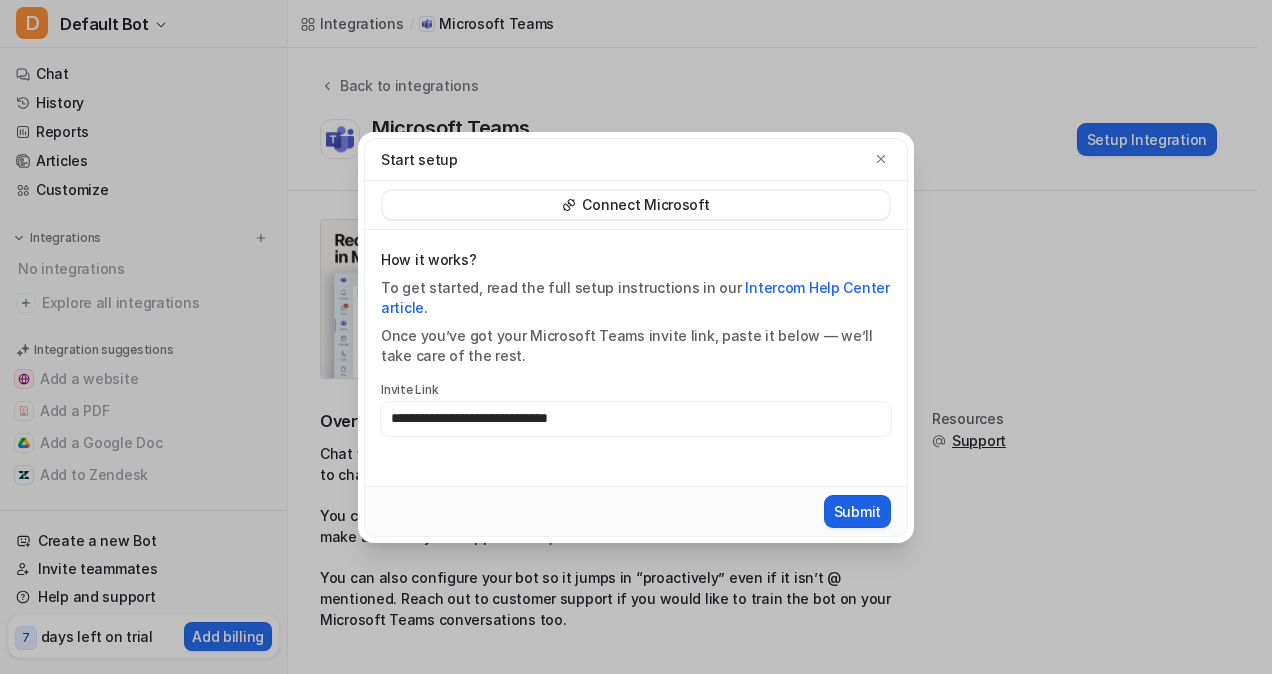 type on "**********" 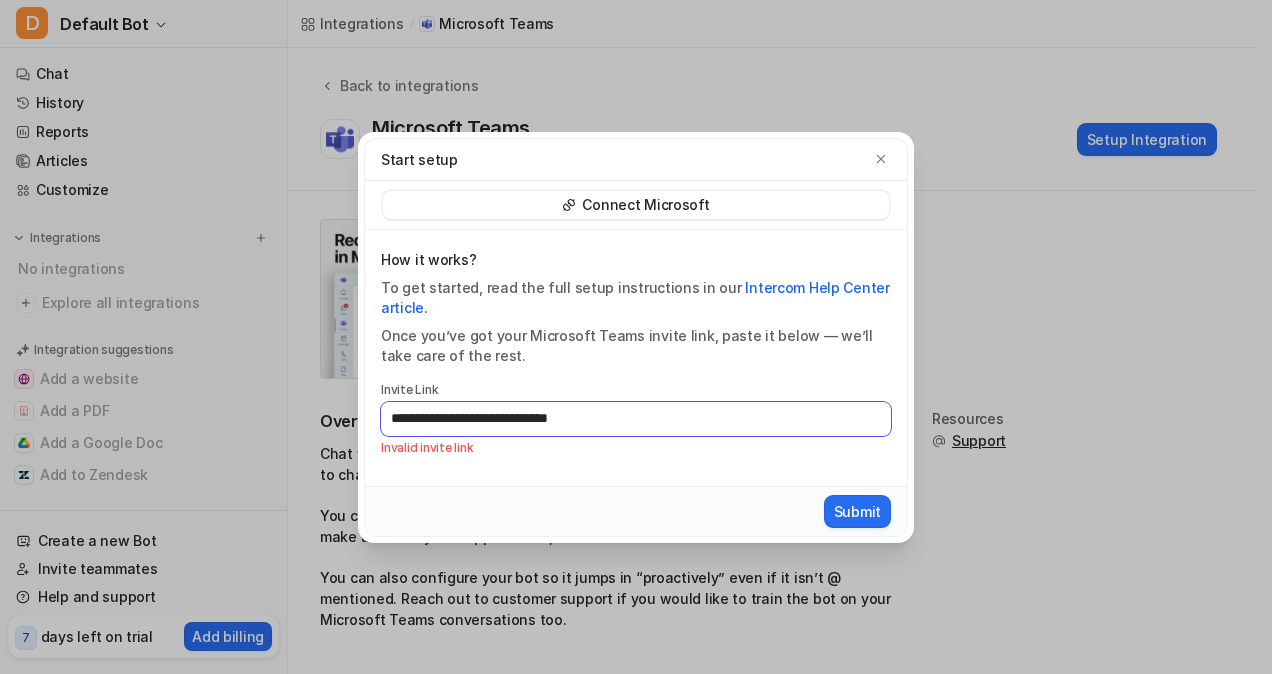 drag, startPoint x: 639, startPoint y: 406, endPoint x: 351, endPoint y: 424, distance: 288.56195 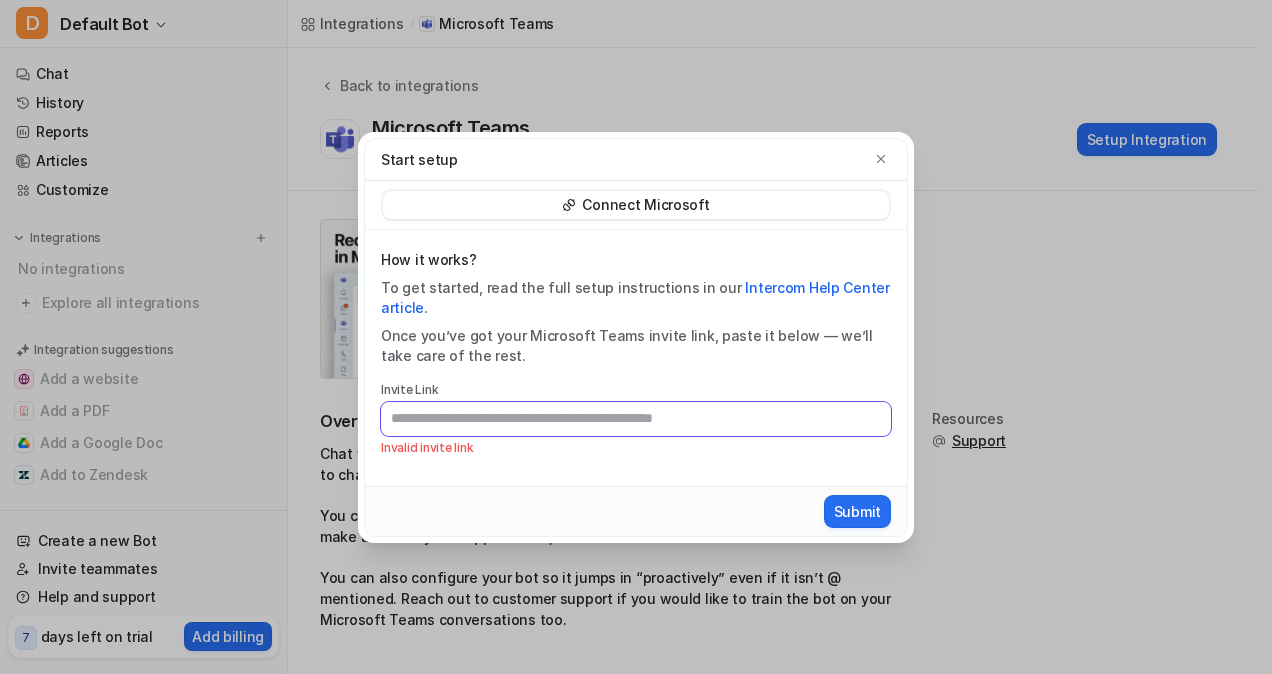 type 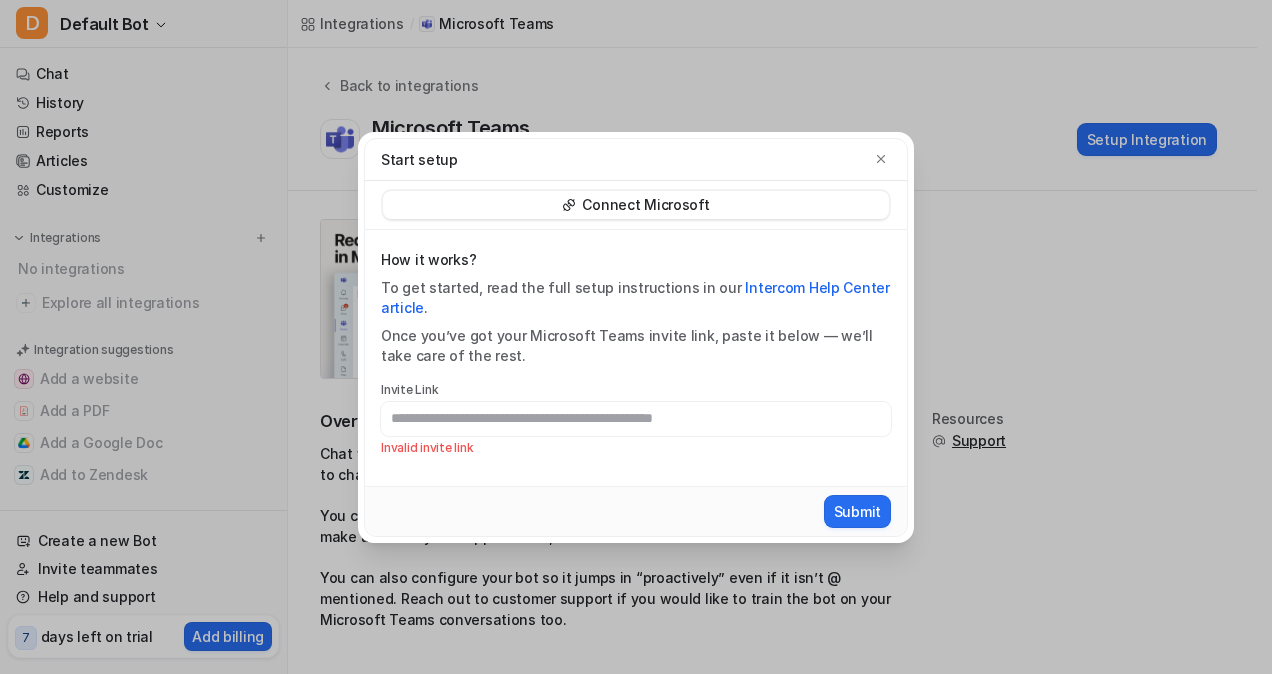 click on "Start setup Connect Microsoft How it works? To get started, read the full setup instructions in our   Intercom Help Center article . Once you’ve got your Microsoft Teams invite link, paste it below — we’ll take care of the rest. Invite Link Invalid invite link Submit" at bounding box center (636, 337) 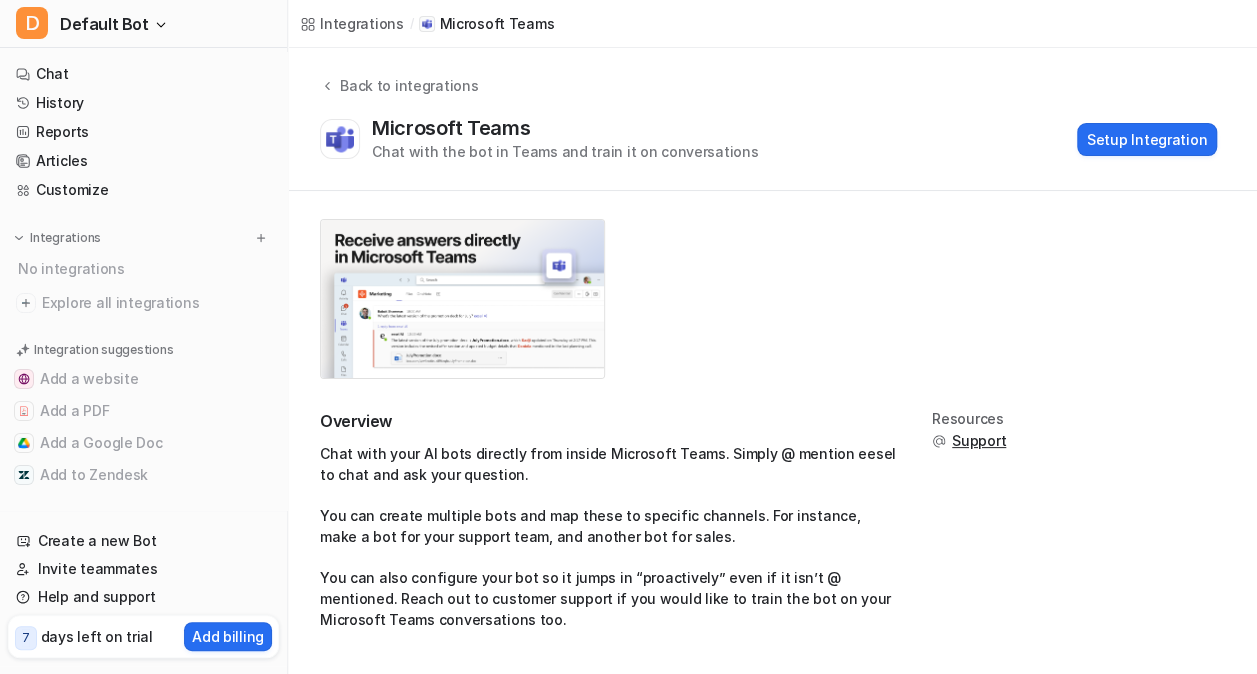 scroll, scrollTop: 0, scrollLeft: 0, axis: both 